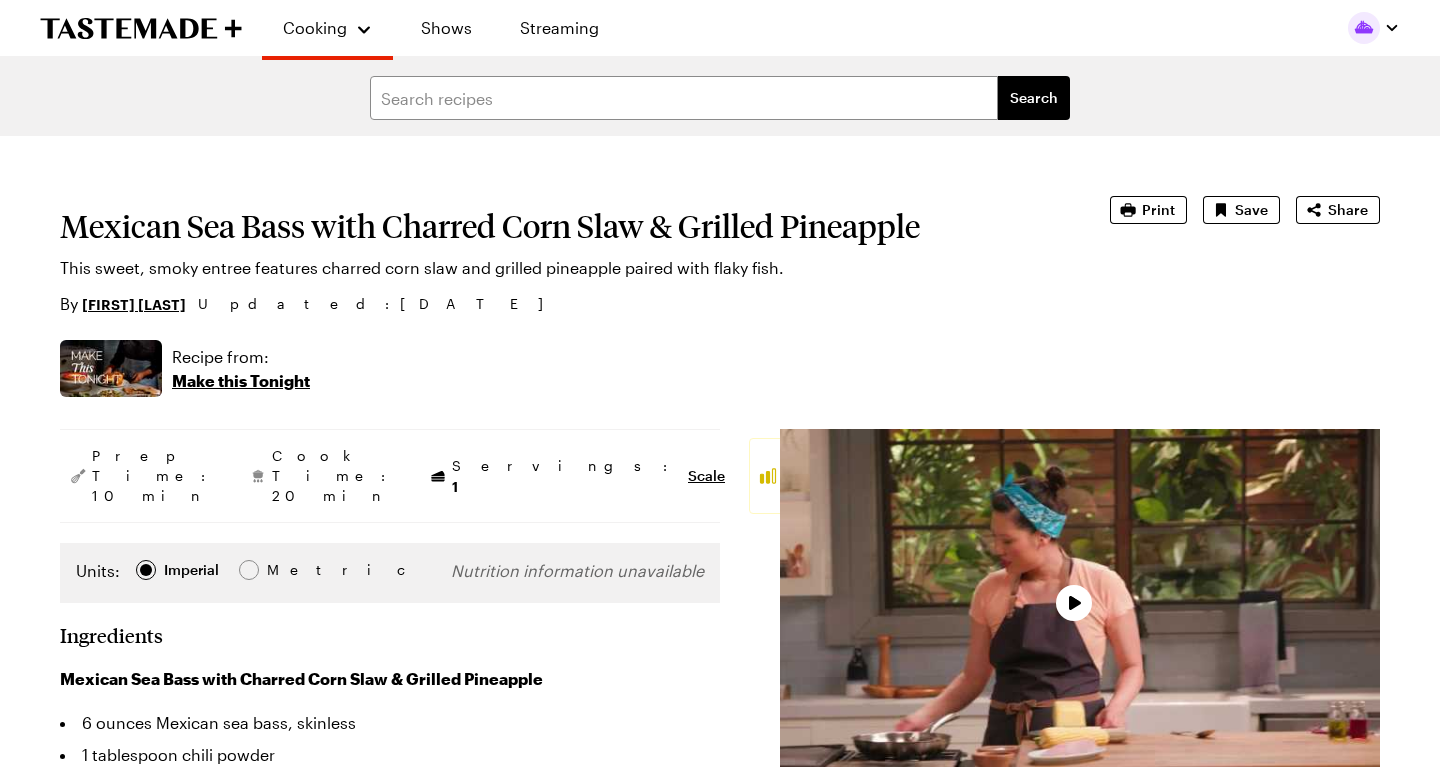 scroll, scrollTop: 0, scrollLeft: 0, axis: both 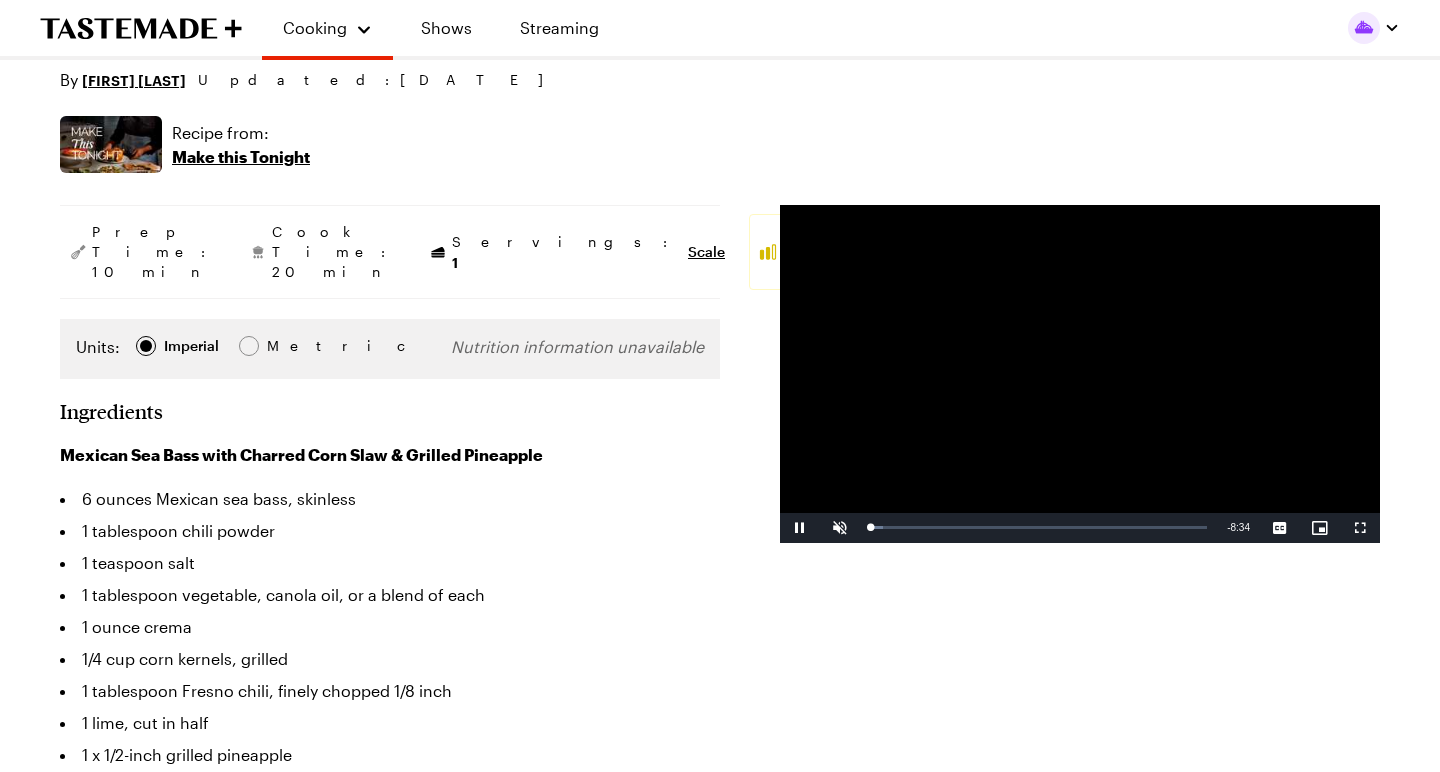 type on "x" 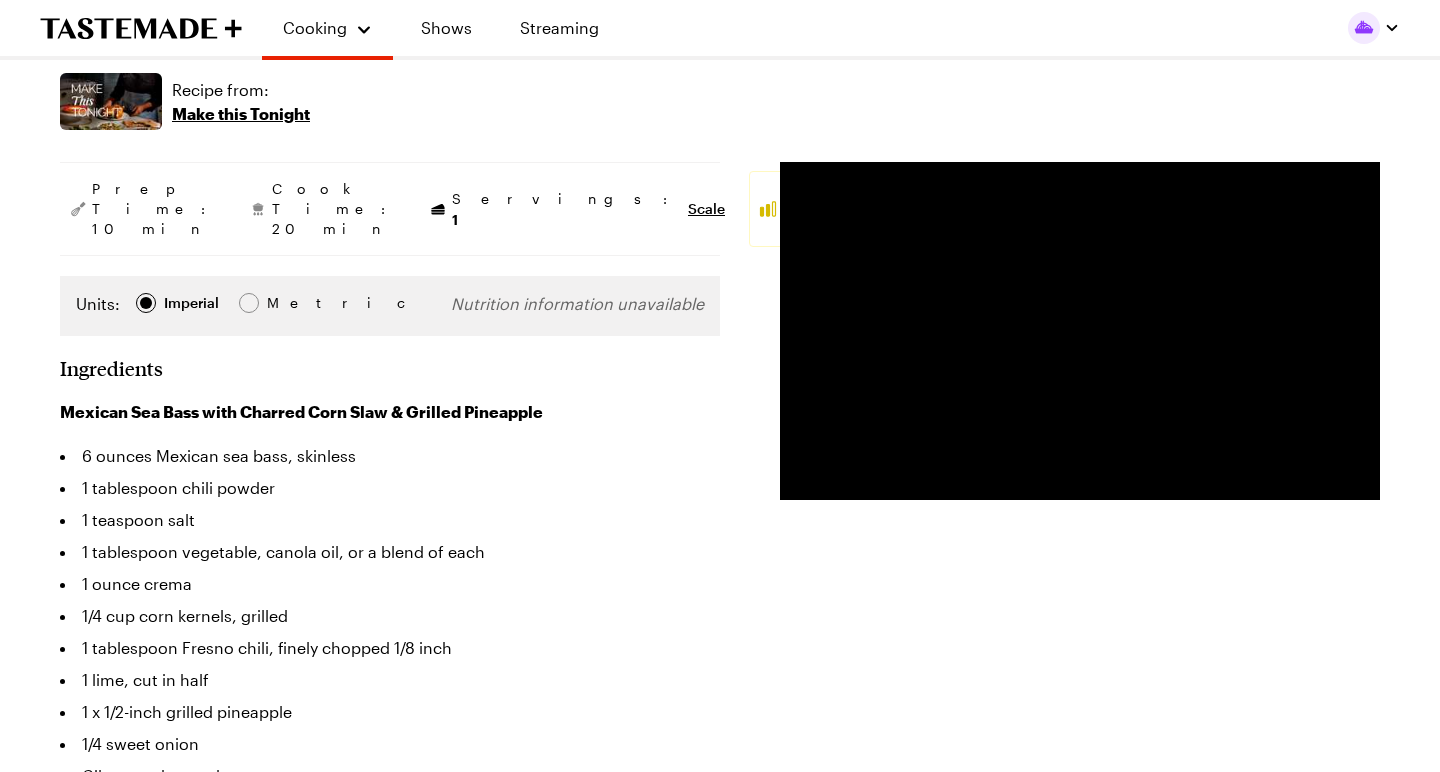 scroll, scrollTop: 267, scrollLeft: 0, axis: vertical 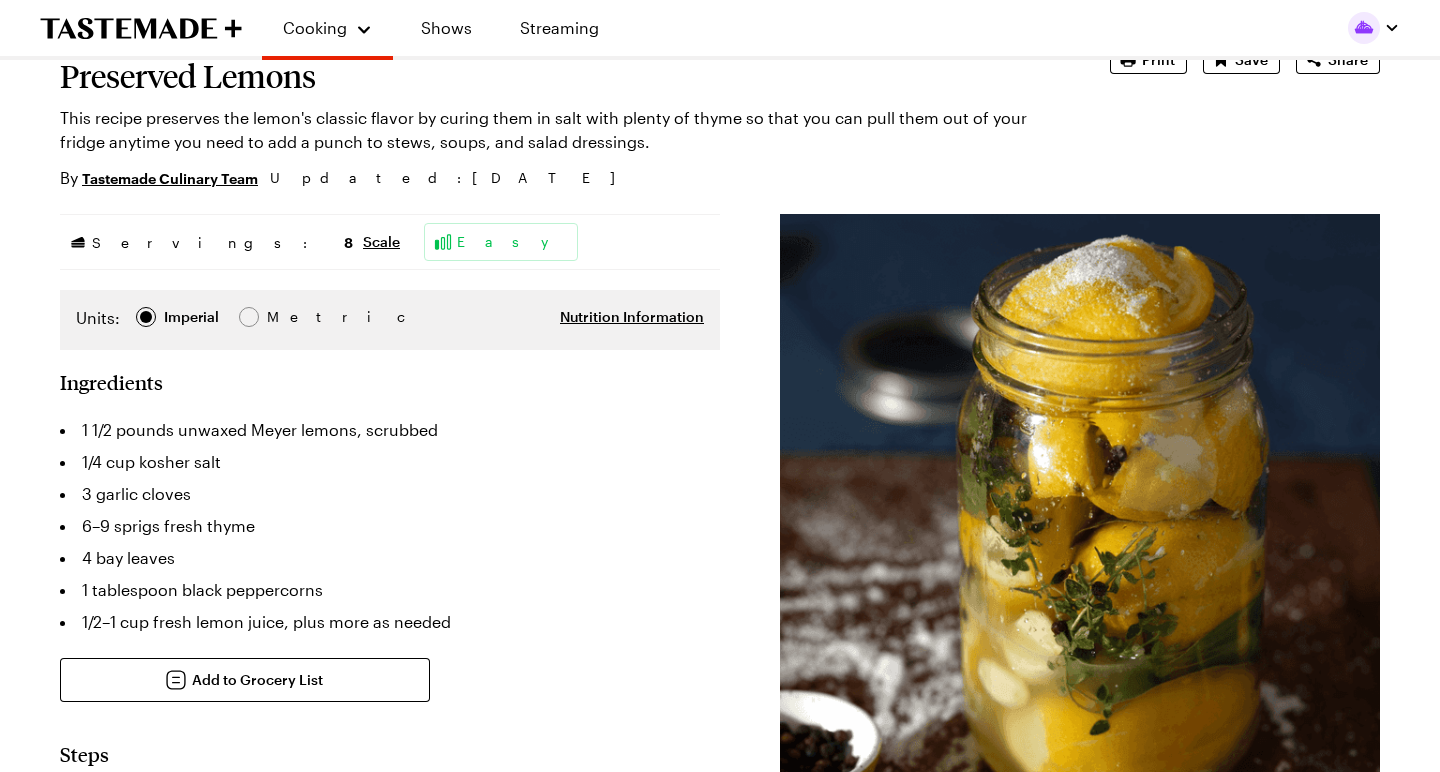 type on "x" 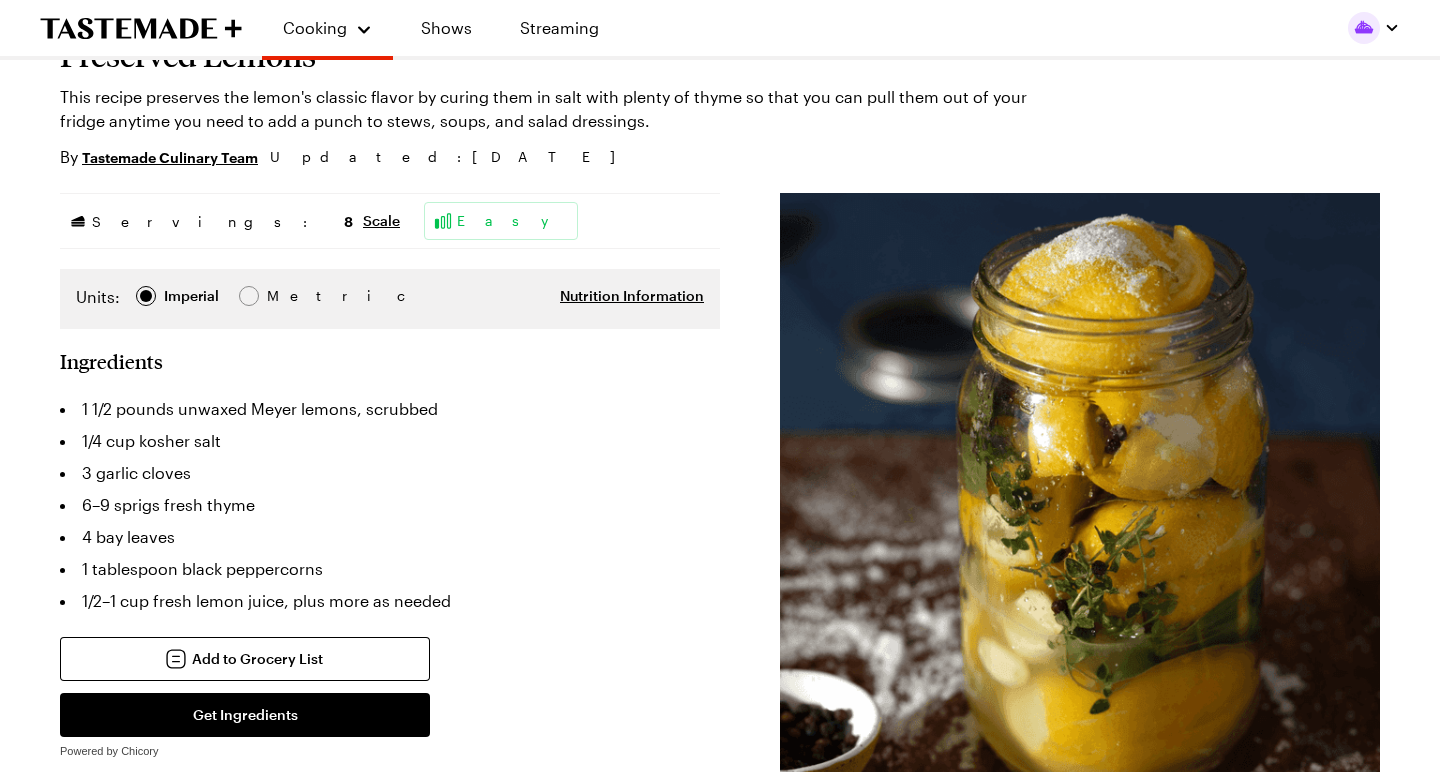 scroll, scrollTop: 169, scrollLeft: 0, axis: vertical 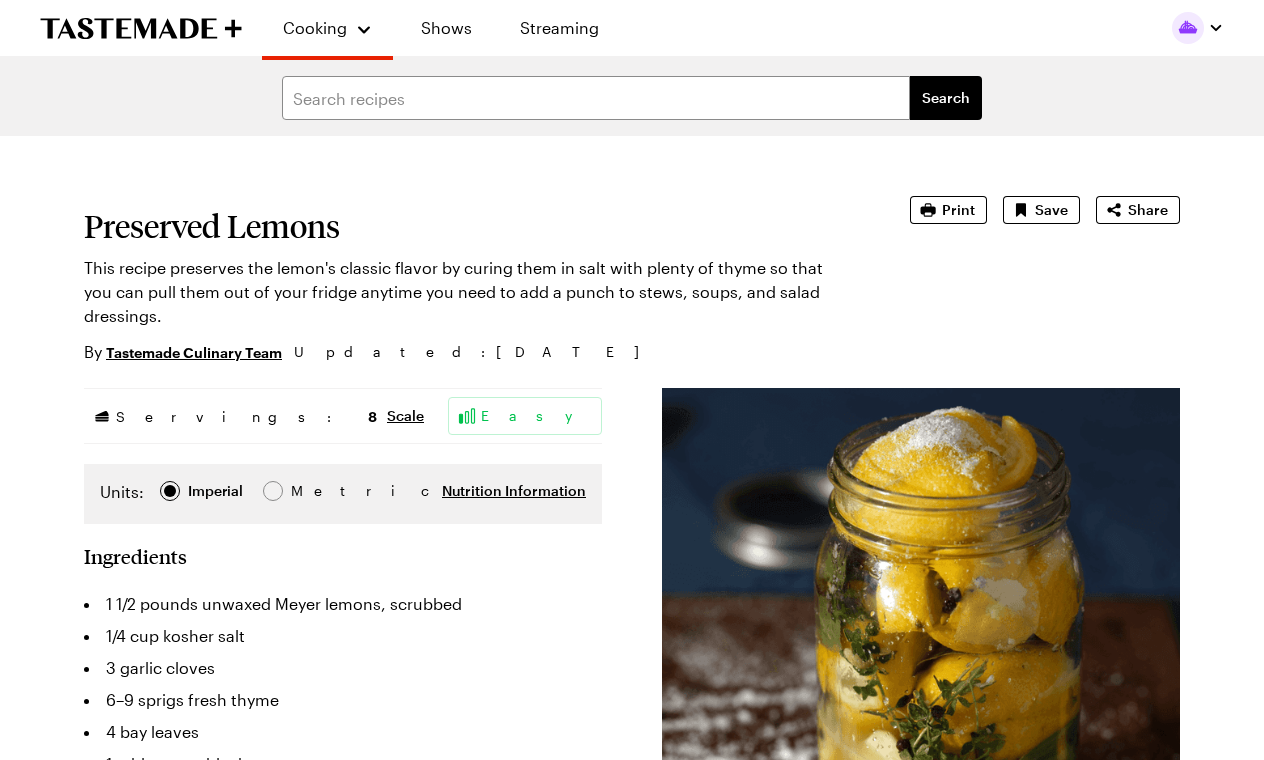 type on "x" 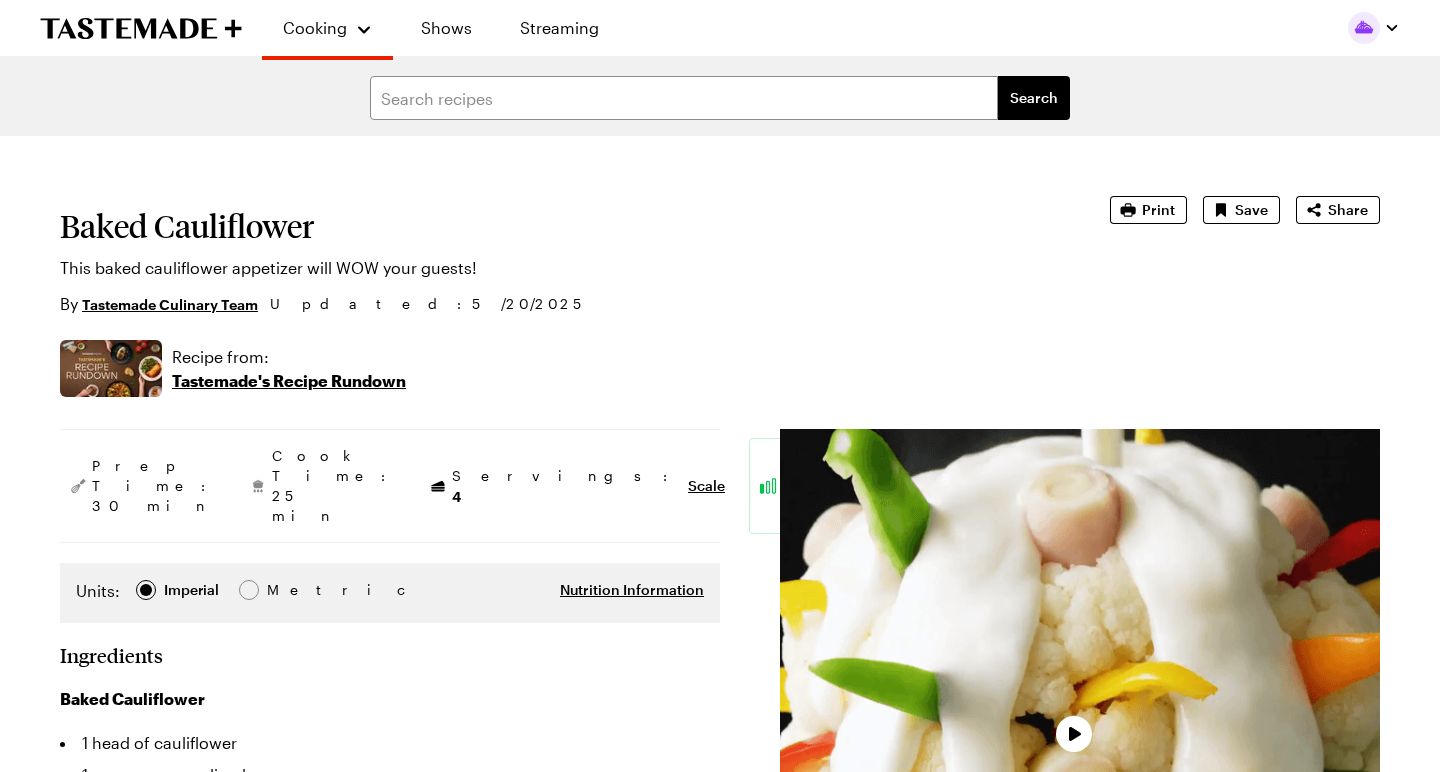 scroll, scrollTop: 0, scrollLeft: 0, axis: both 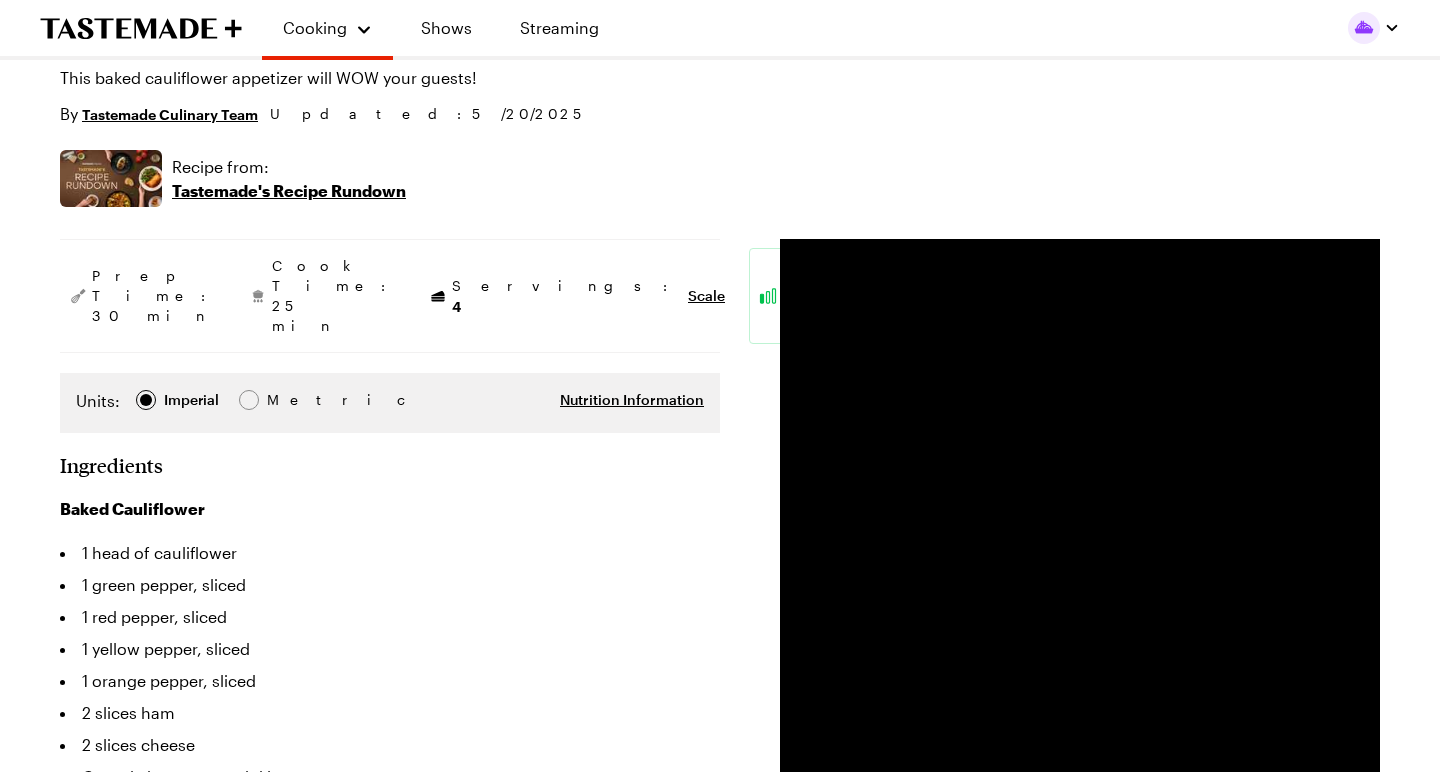 type on "x" 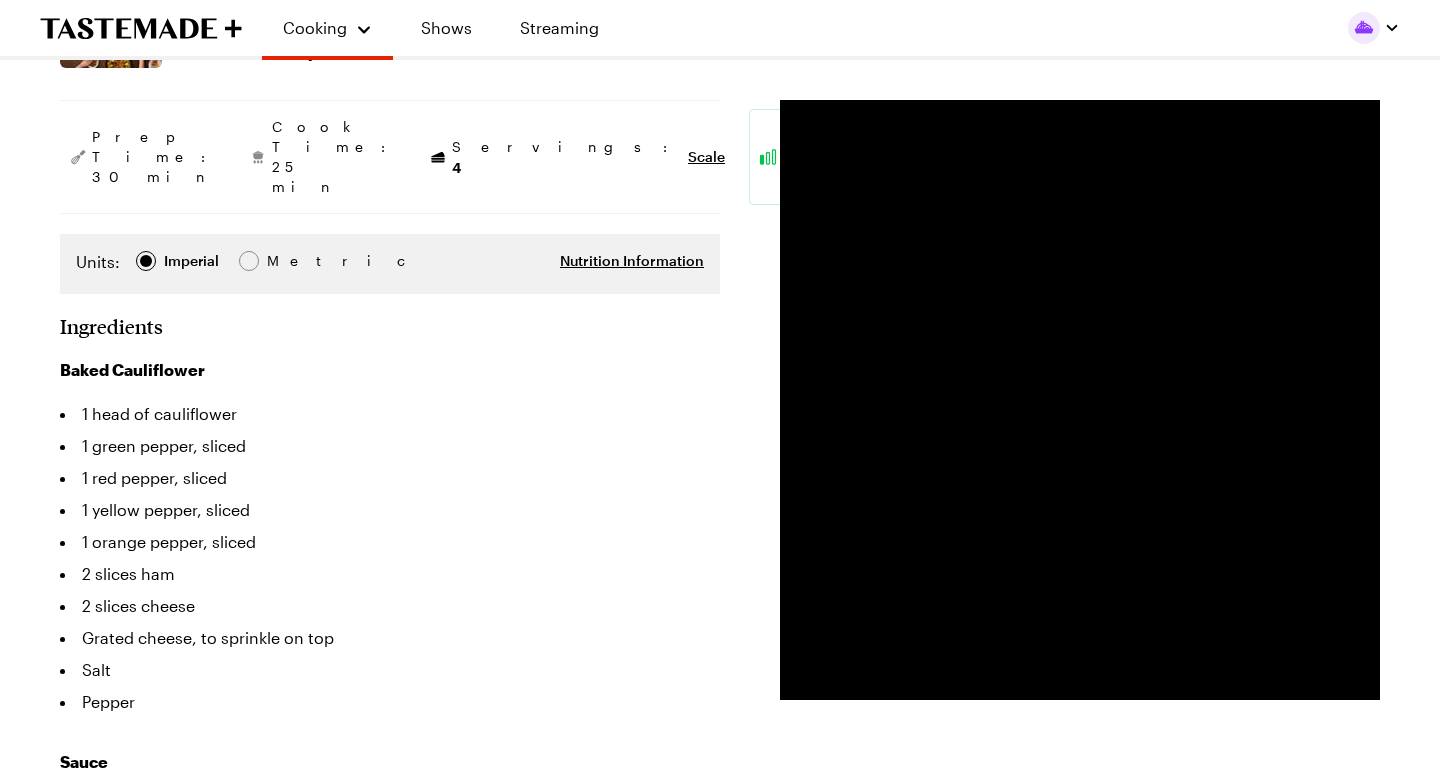scroll, scrollTop: 329, scrollLeft: 0, axis: vertical 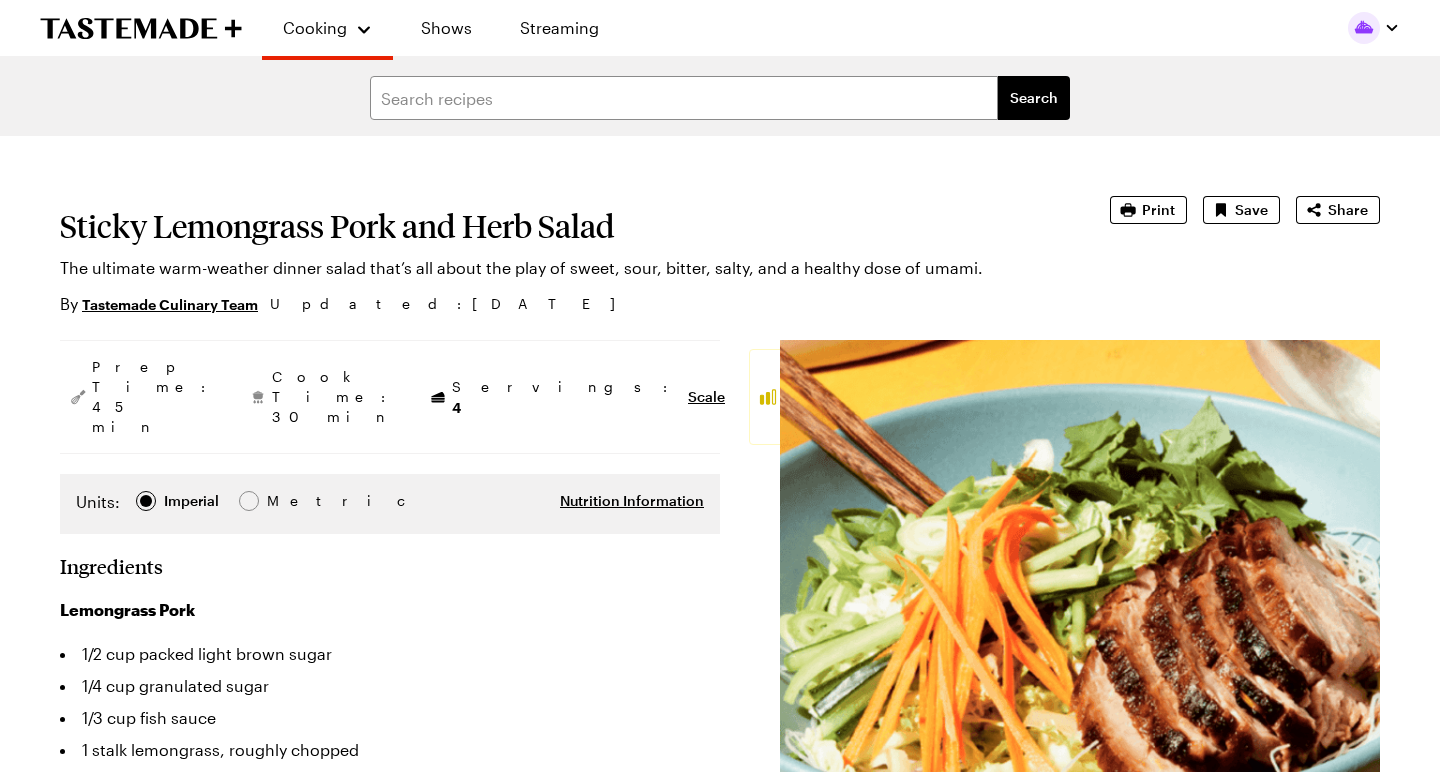 type on "x" 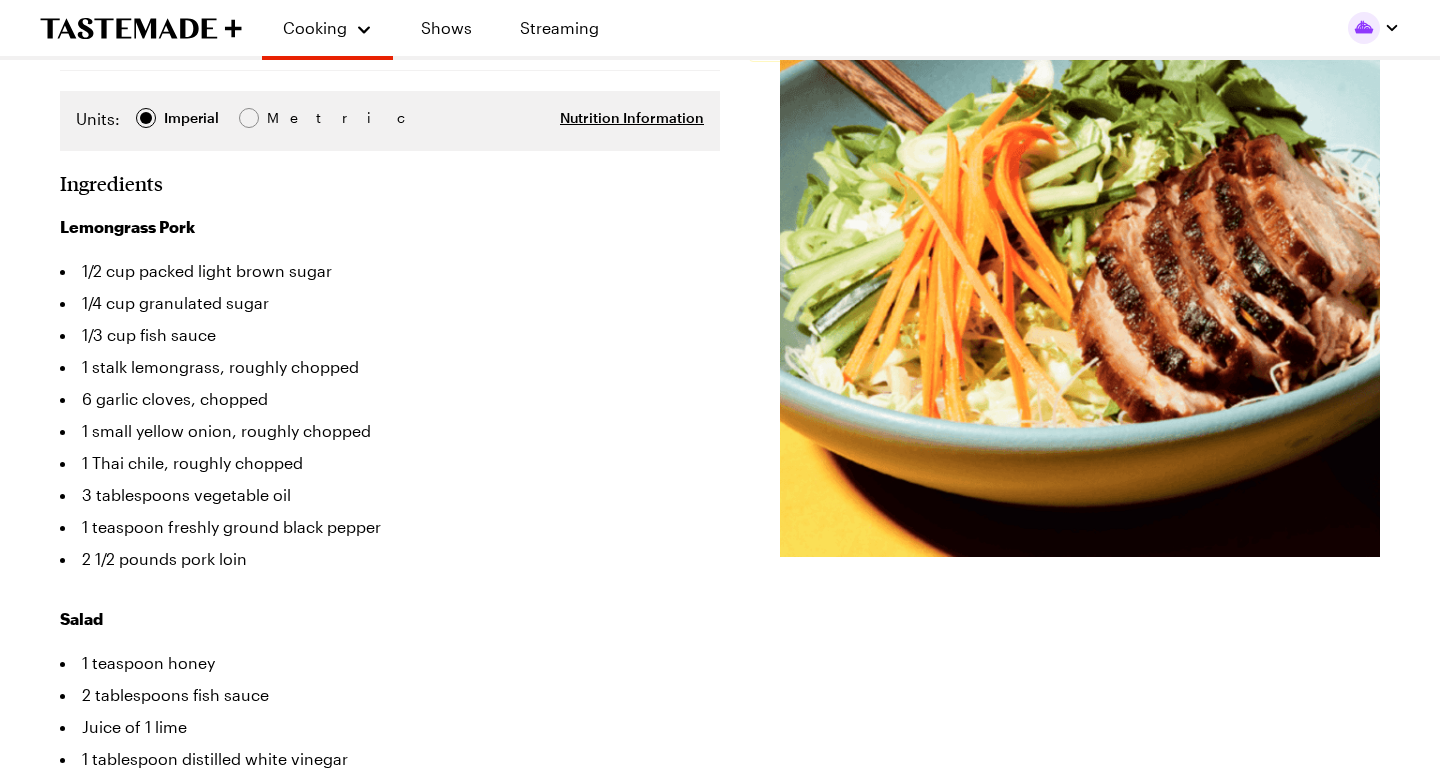 scroll, scrollTop: 383, scrollLeft: 0, axis: vertical 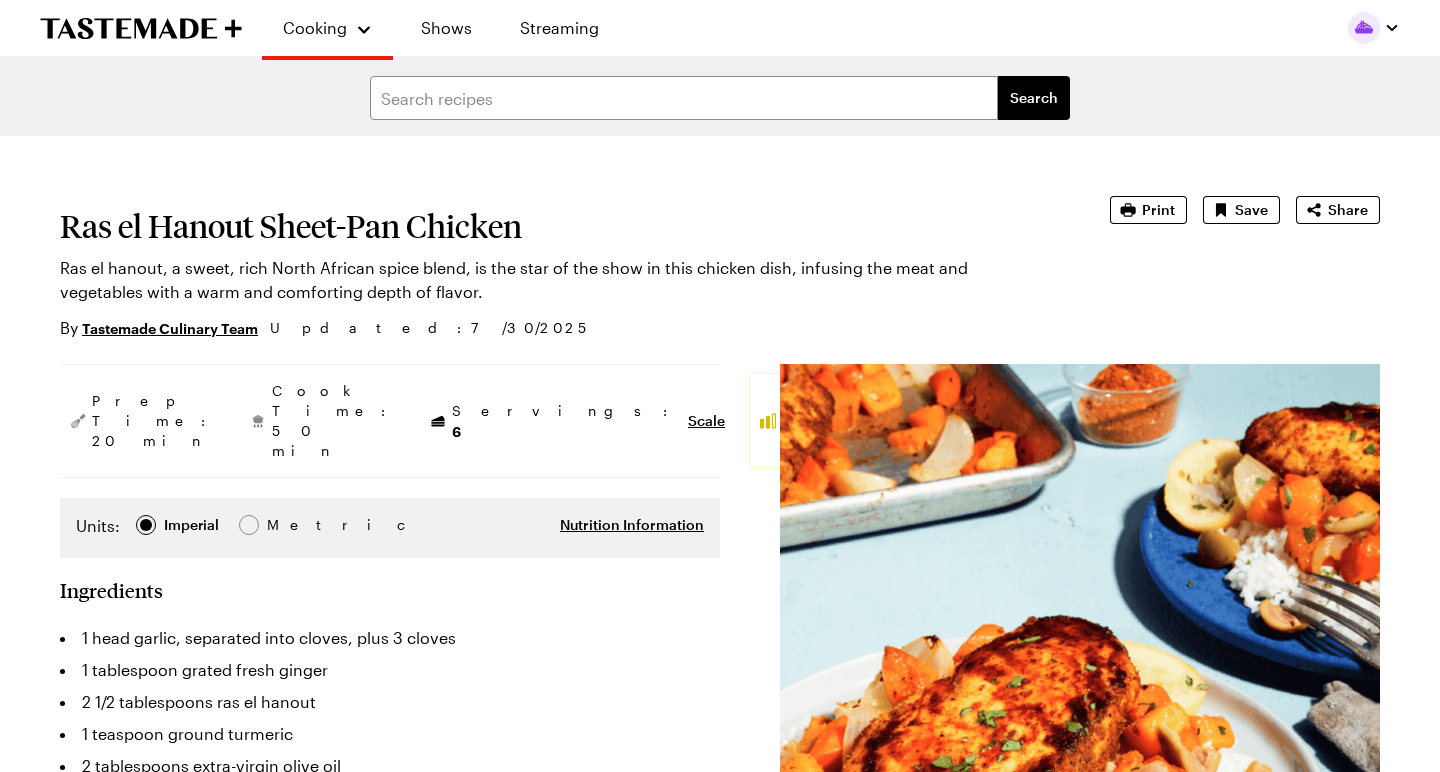 type on "x" 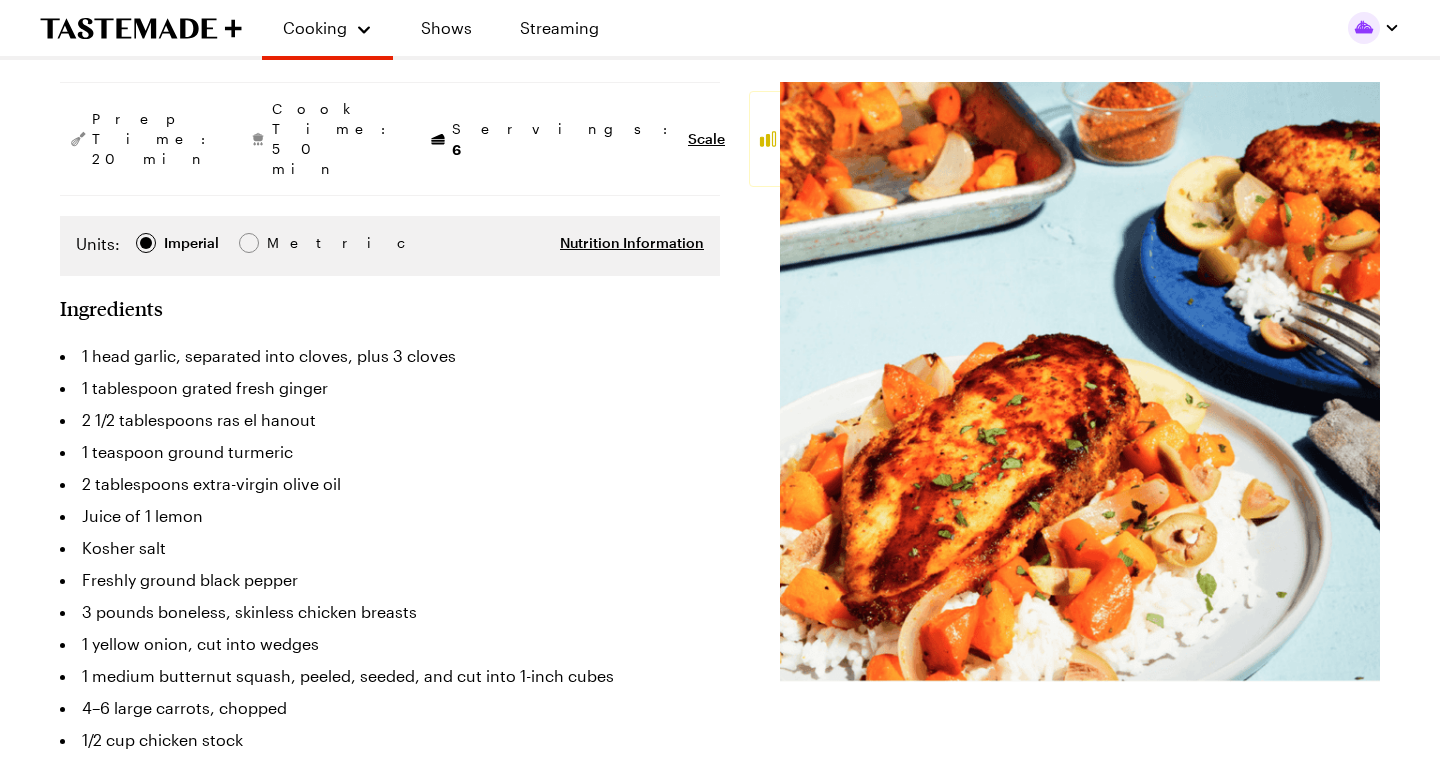 scroll, scrollTop: 284, scrollLeft: 0, axis: vertical 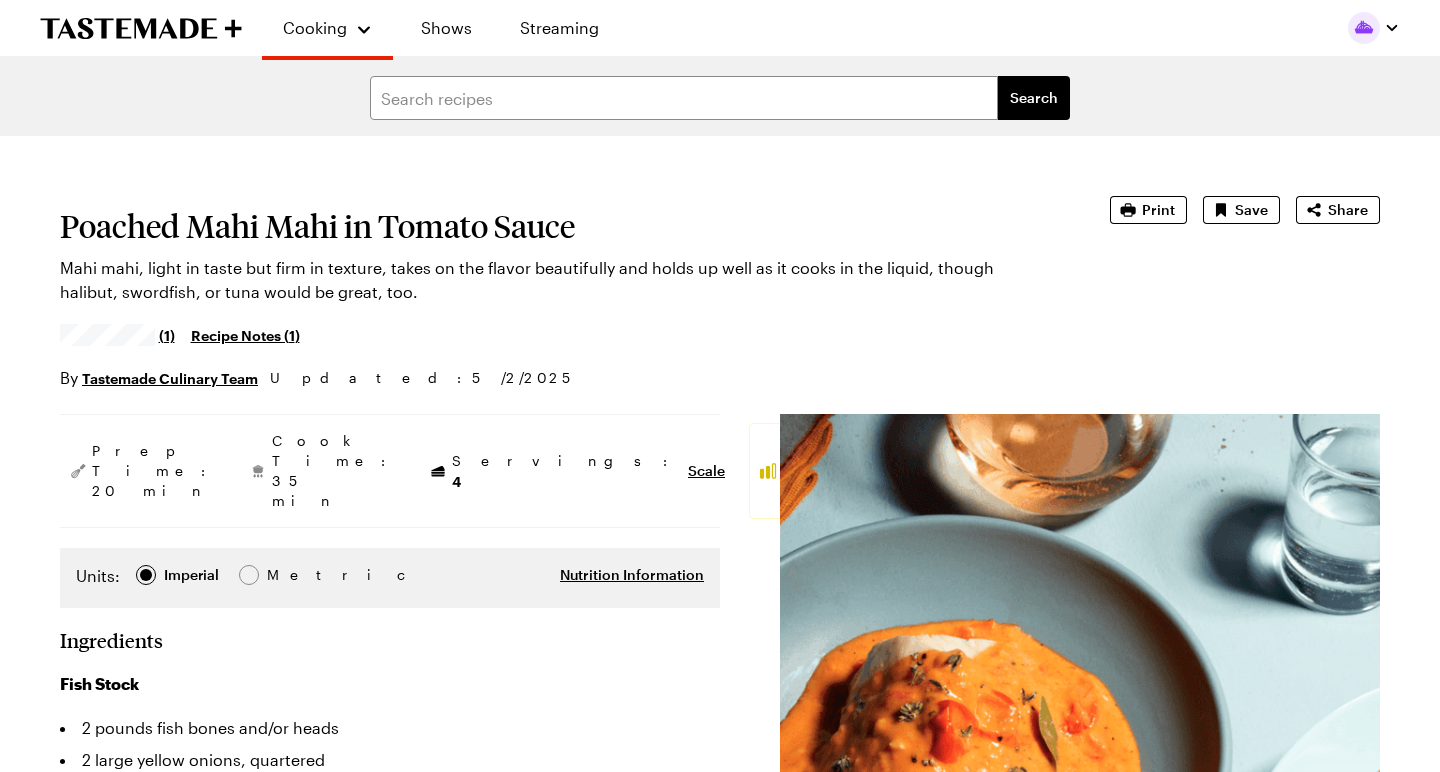 type on "x" 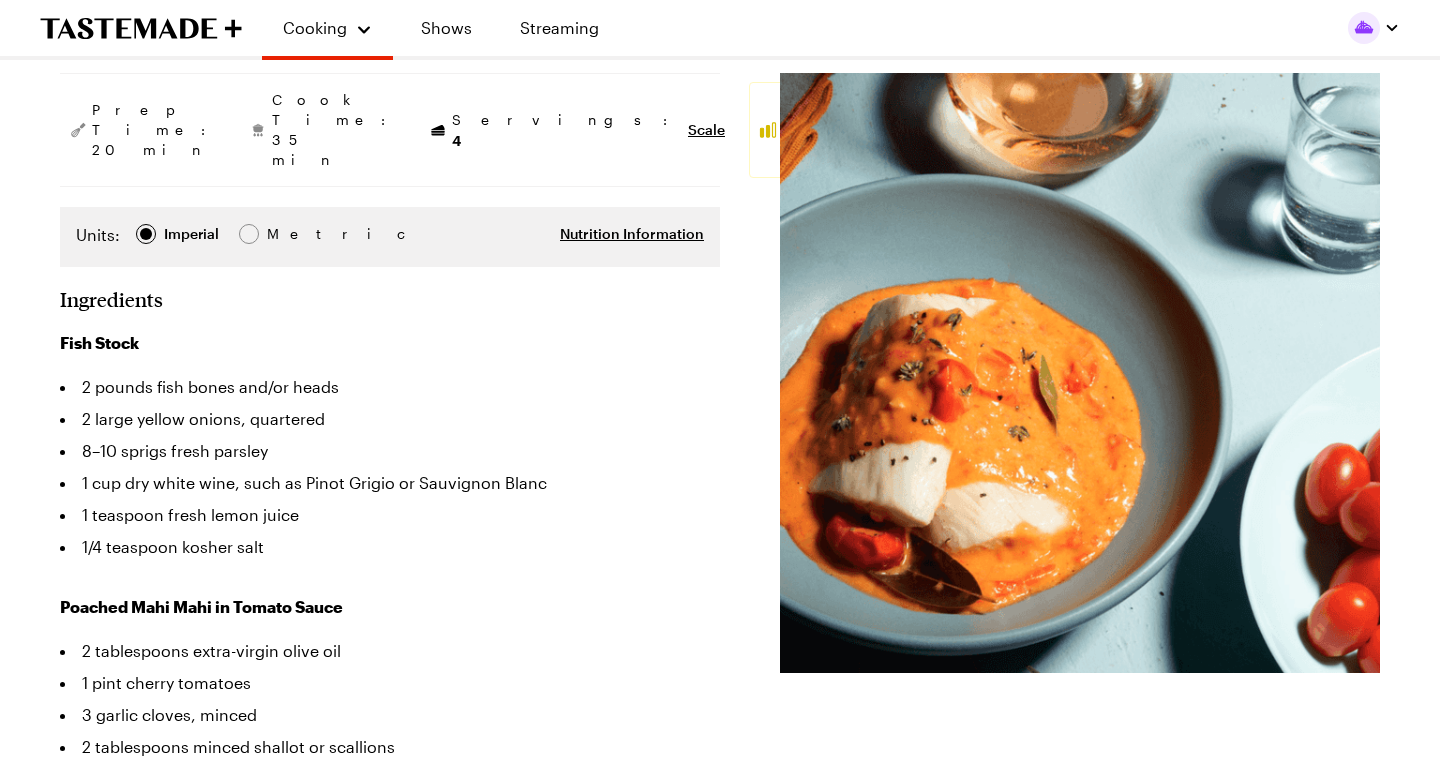 scroll, scrollTop: 341, scrollLeft: 0, axis: vertical 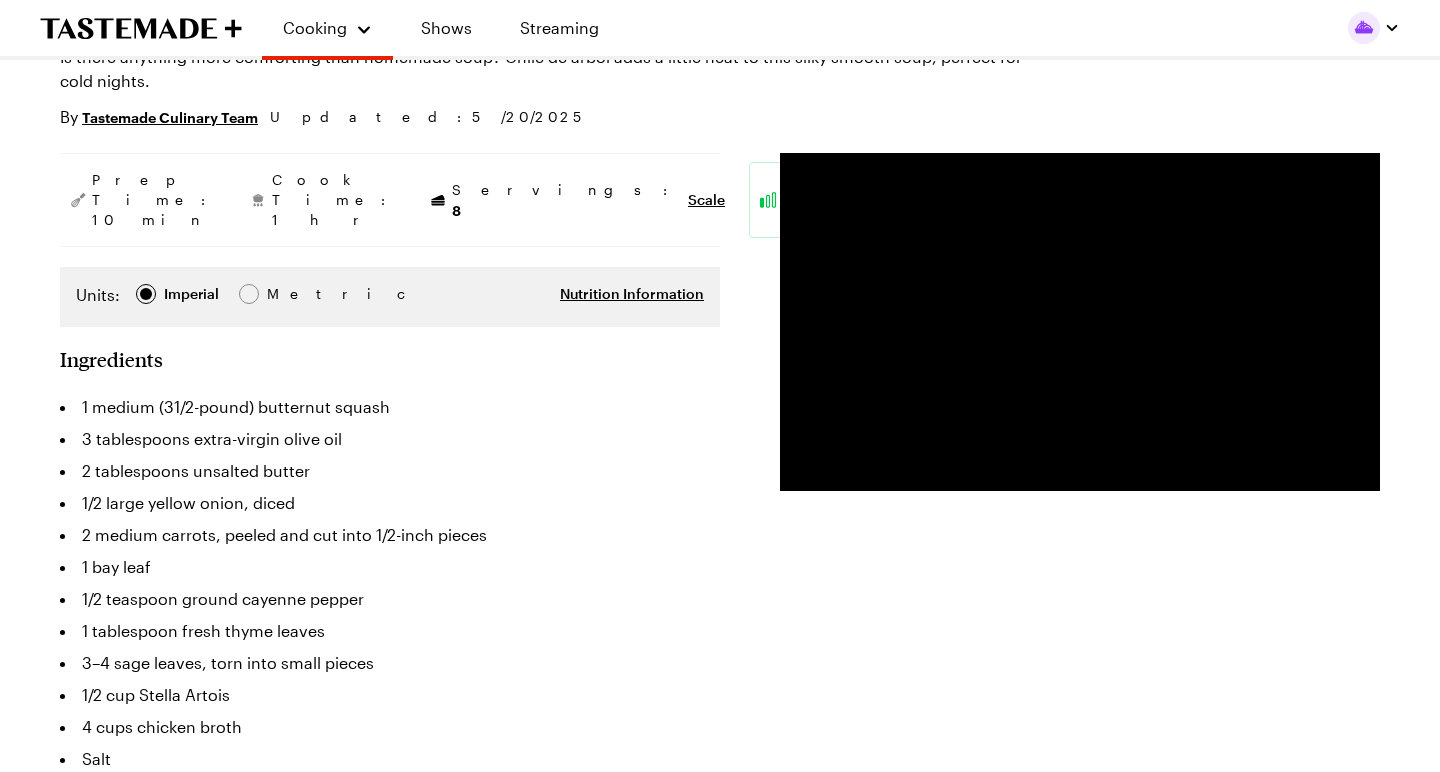 type on "x" 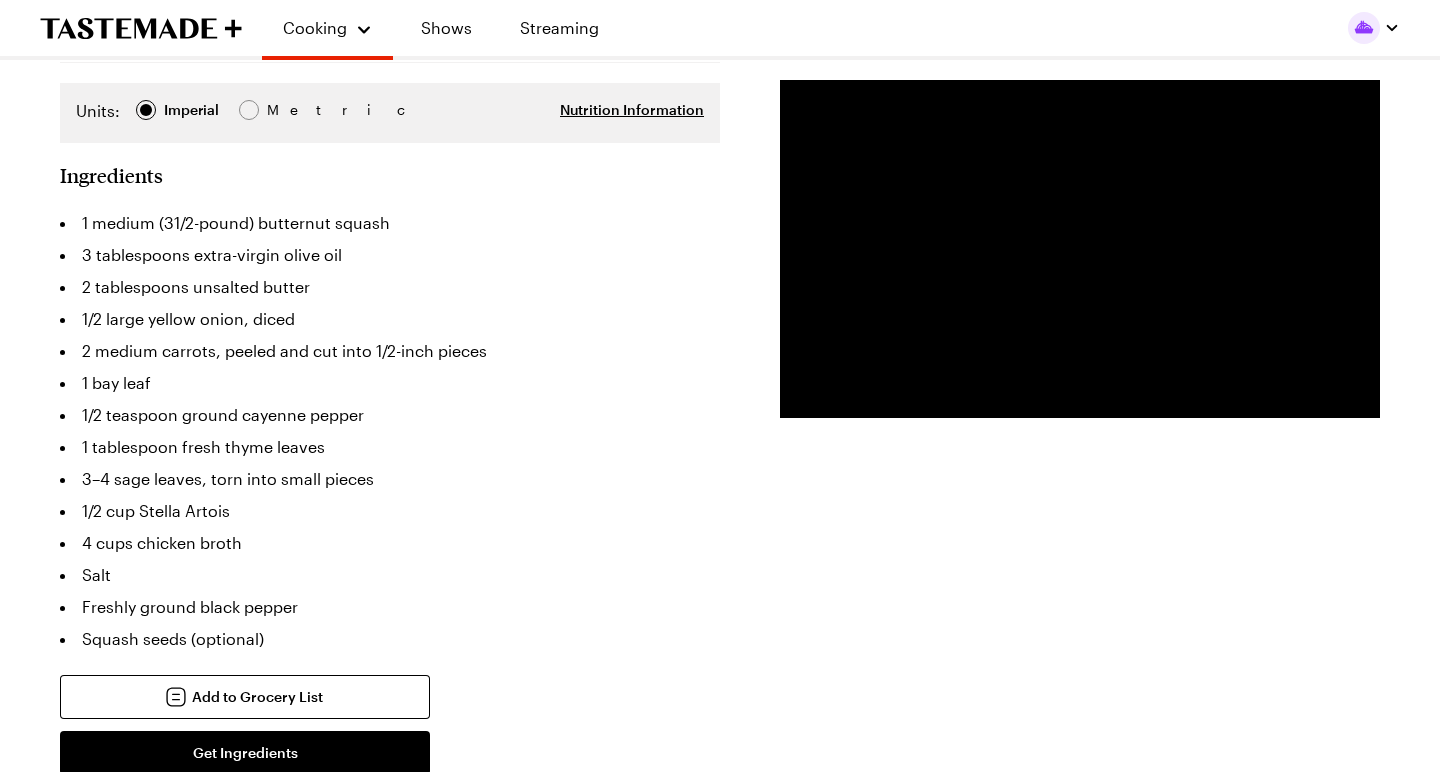 scroll, scrollTop: 391, scrollLeft: 0, axis: vertical 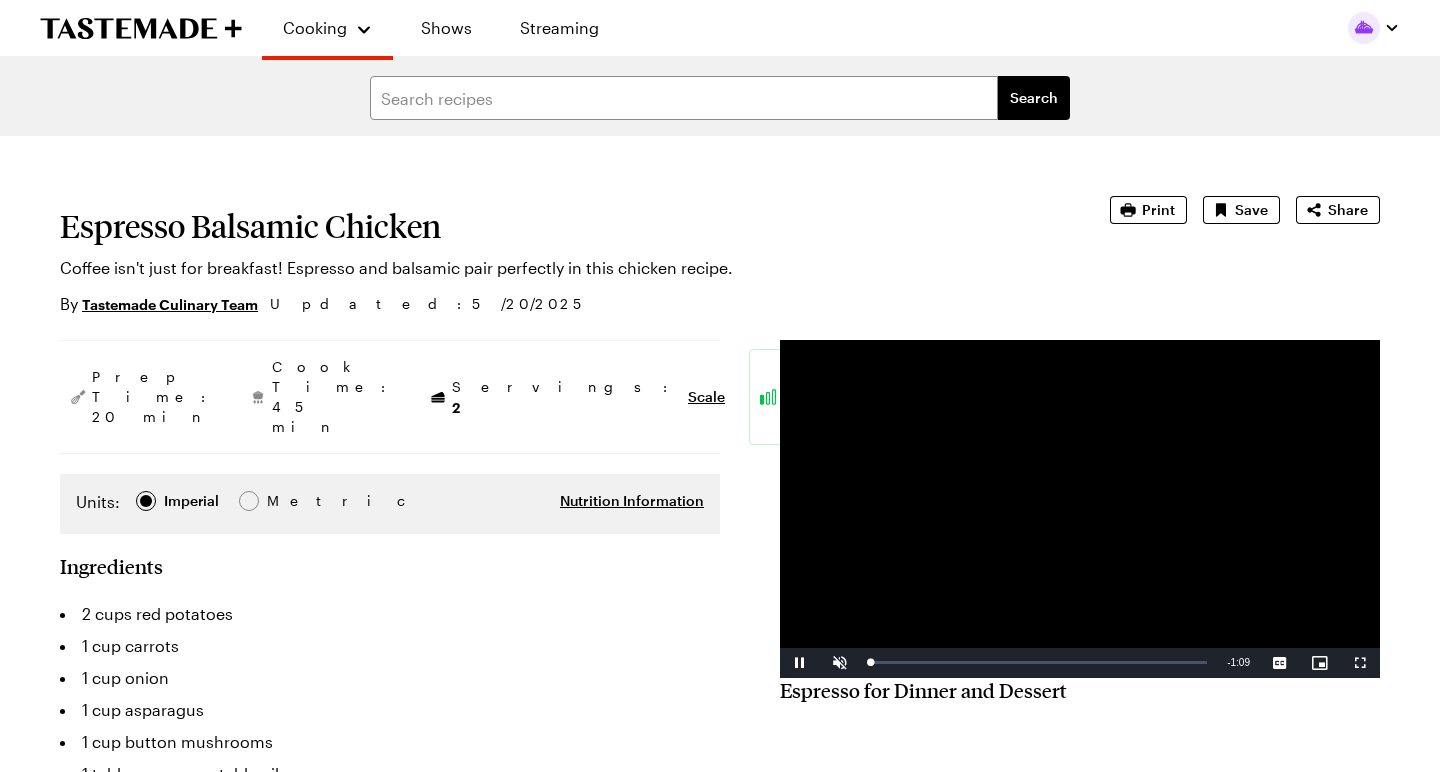 type on "x" 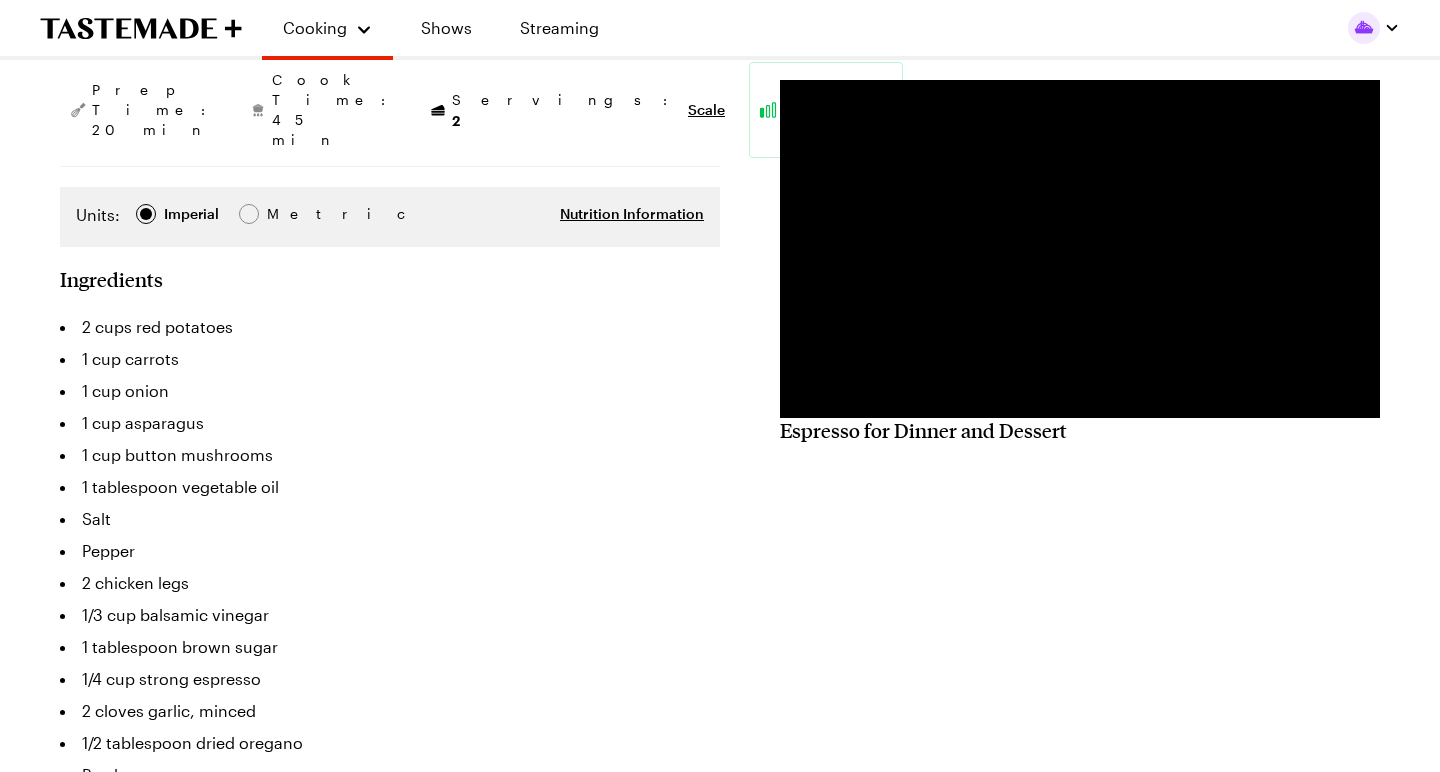 scroll, scrollTop: 287, scrollLeft: 0, axis: vertical 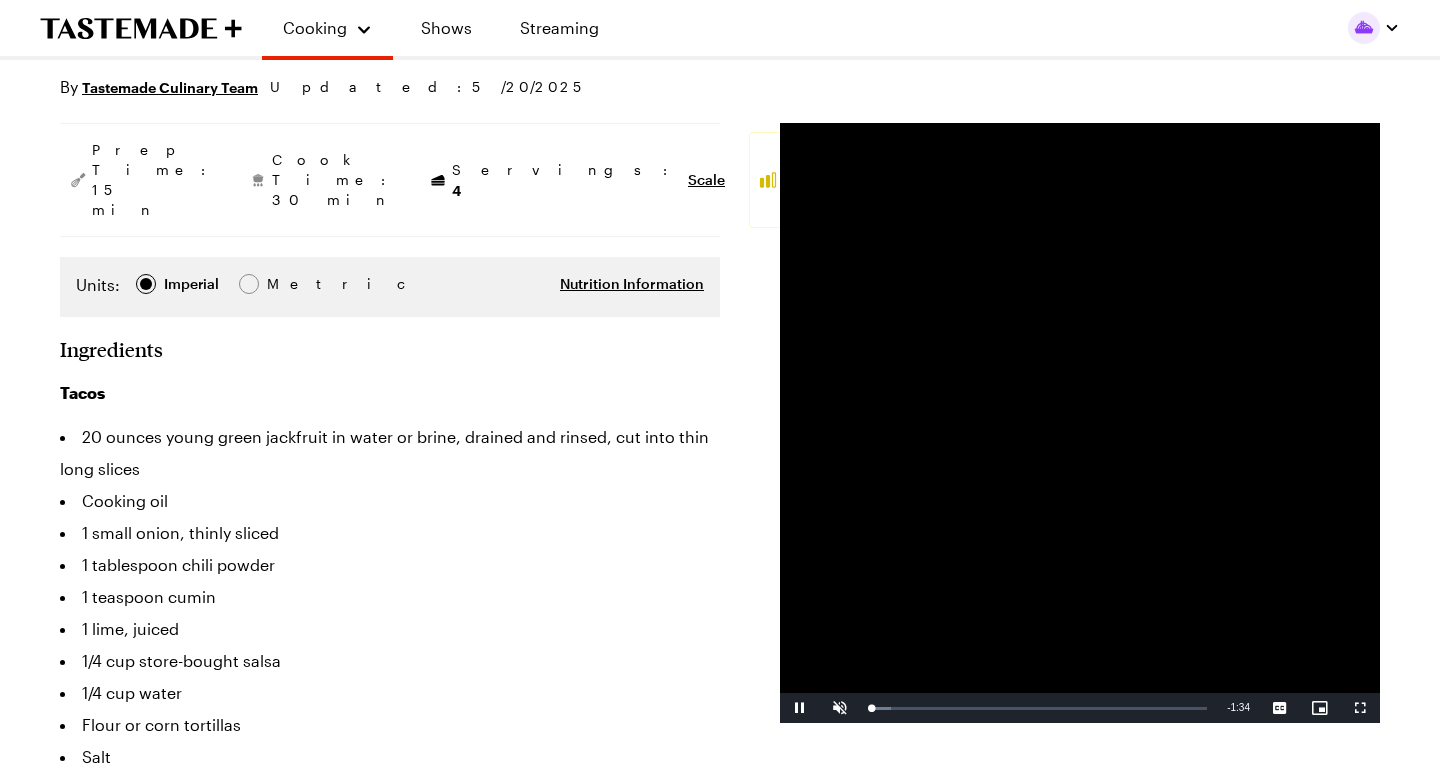 type on "x" 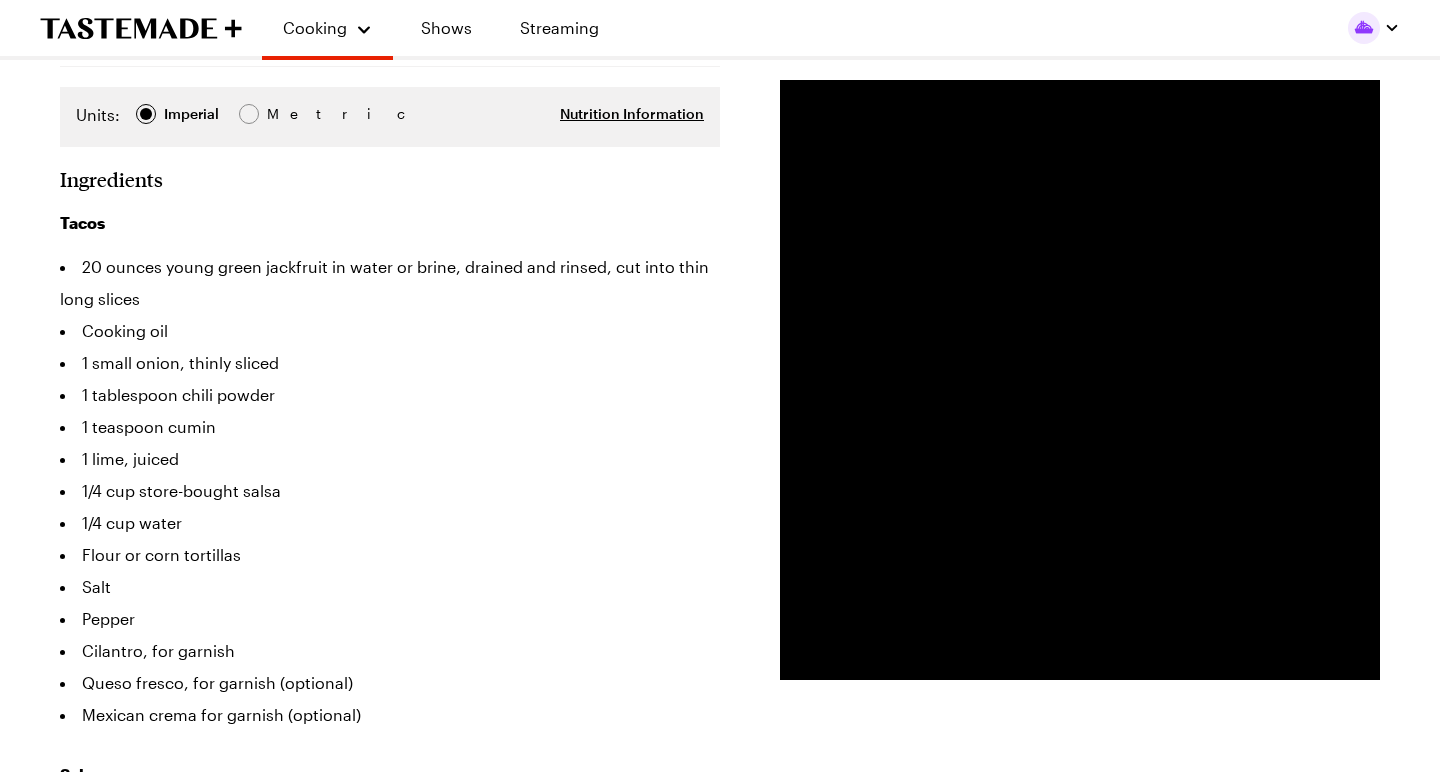 scroll, scrollTop: 380, scrollLeft: 0, axis: vertical 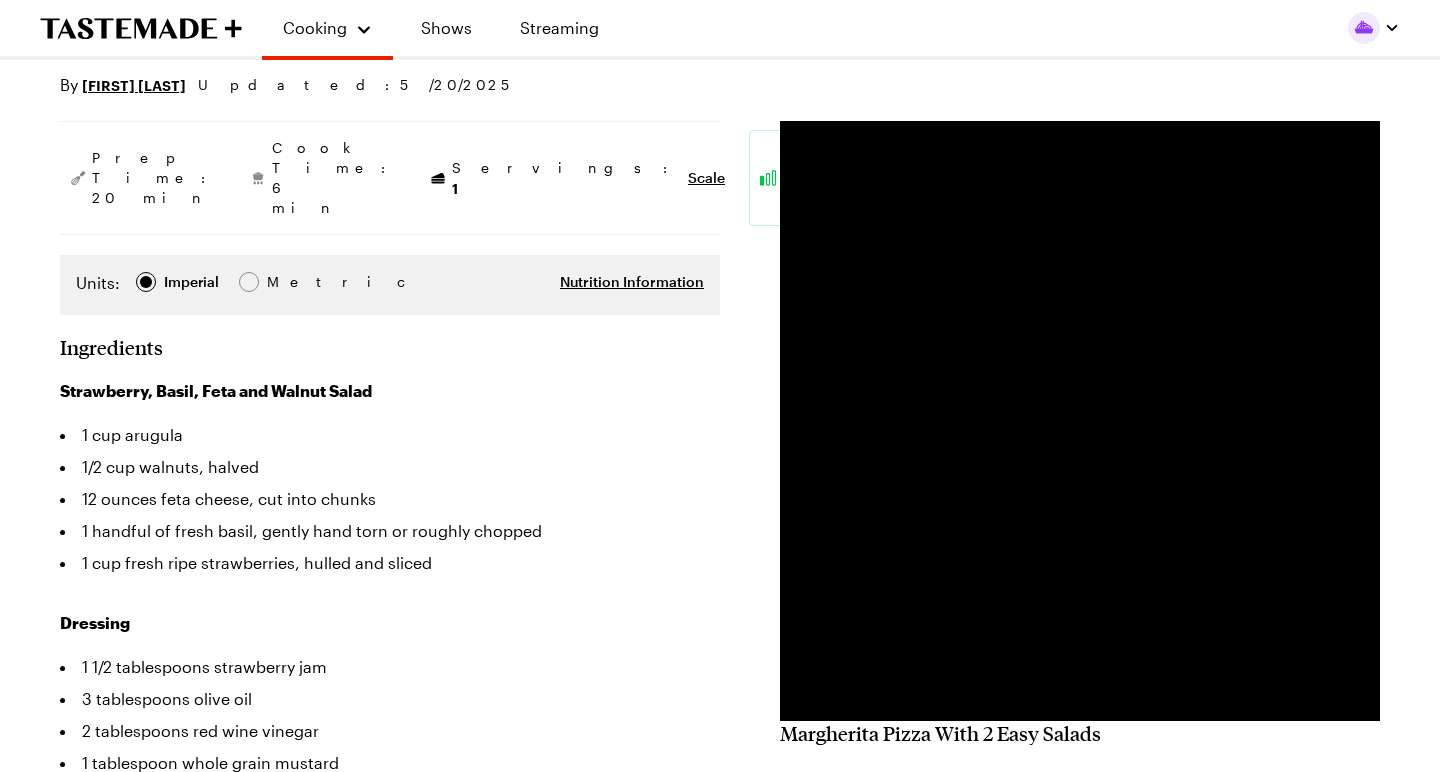 type on "x" 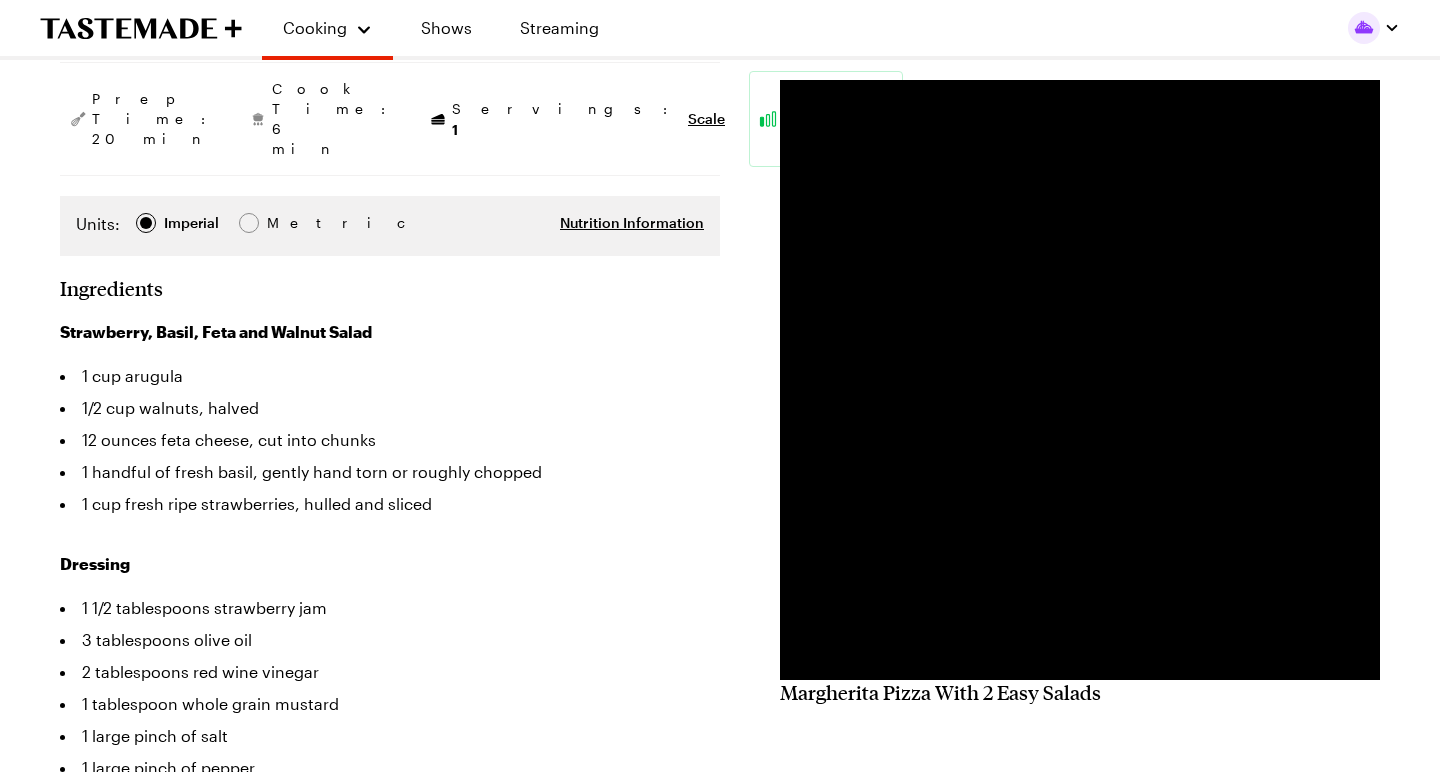scroll, scrollTop: 278, scrollLeft: 0, axis: vertical 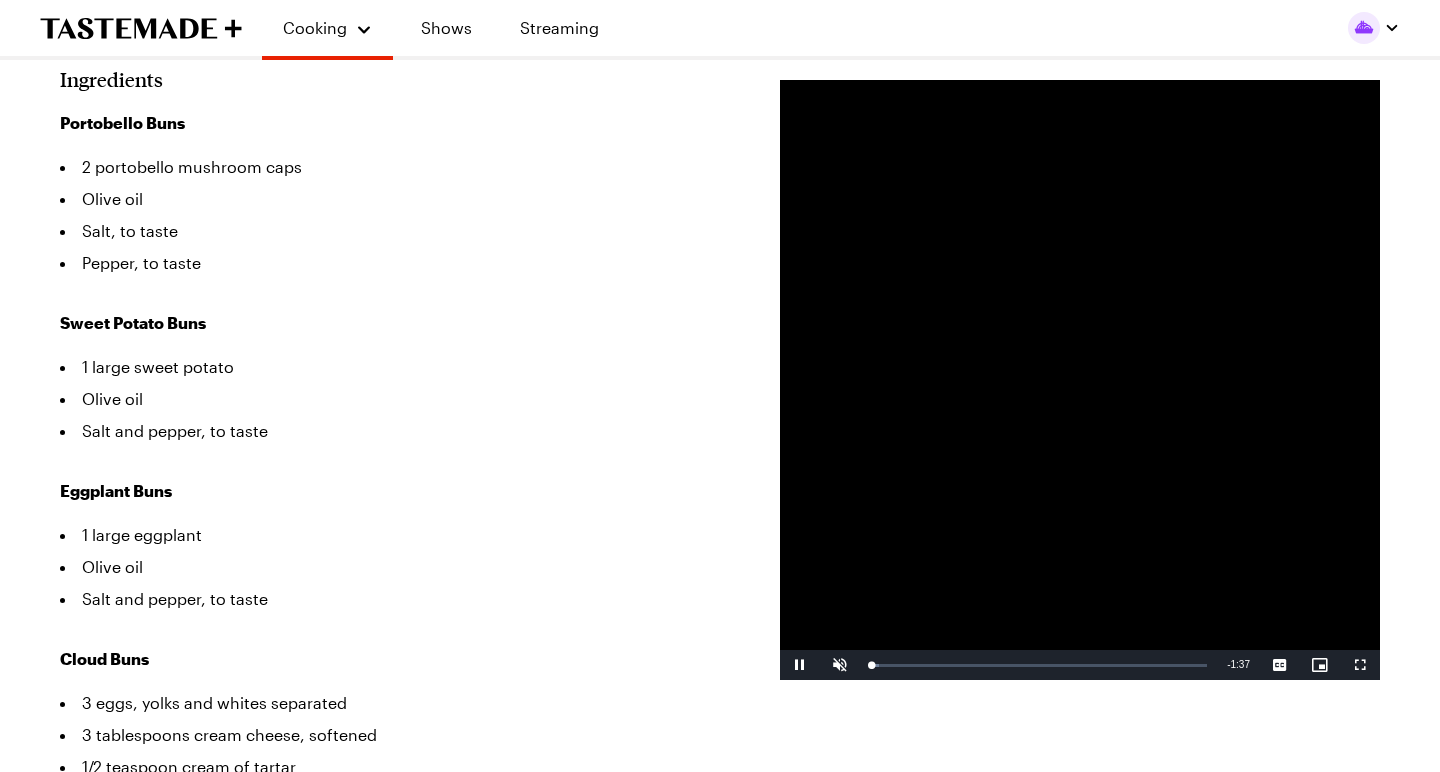 type on "x" 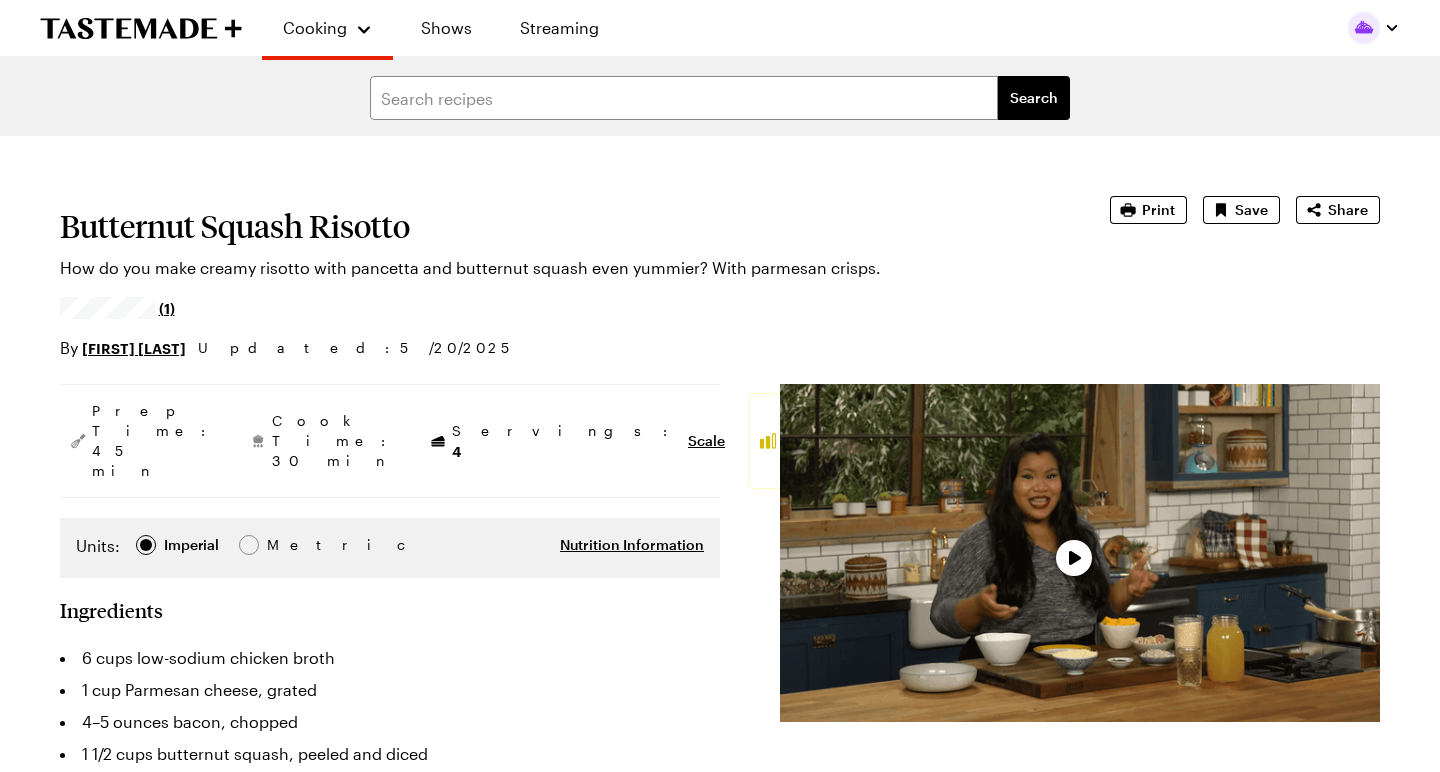 scroll, scrollTop: 0, scrollLeft: 0, axis: both 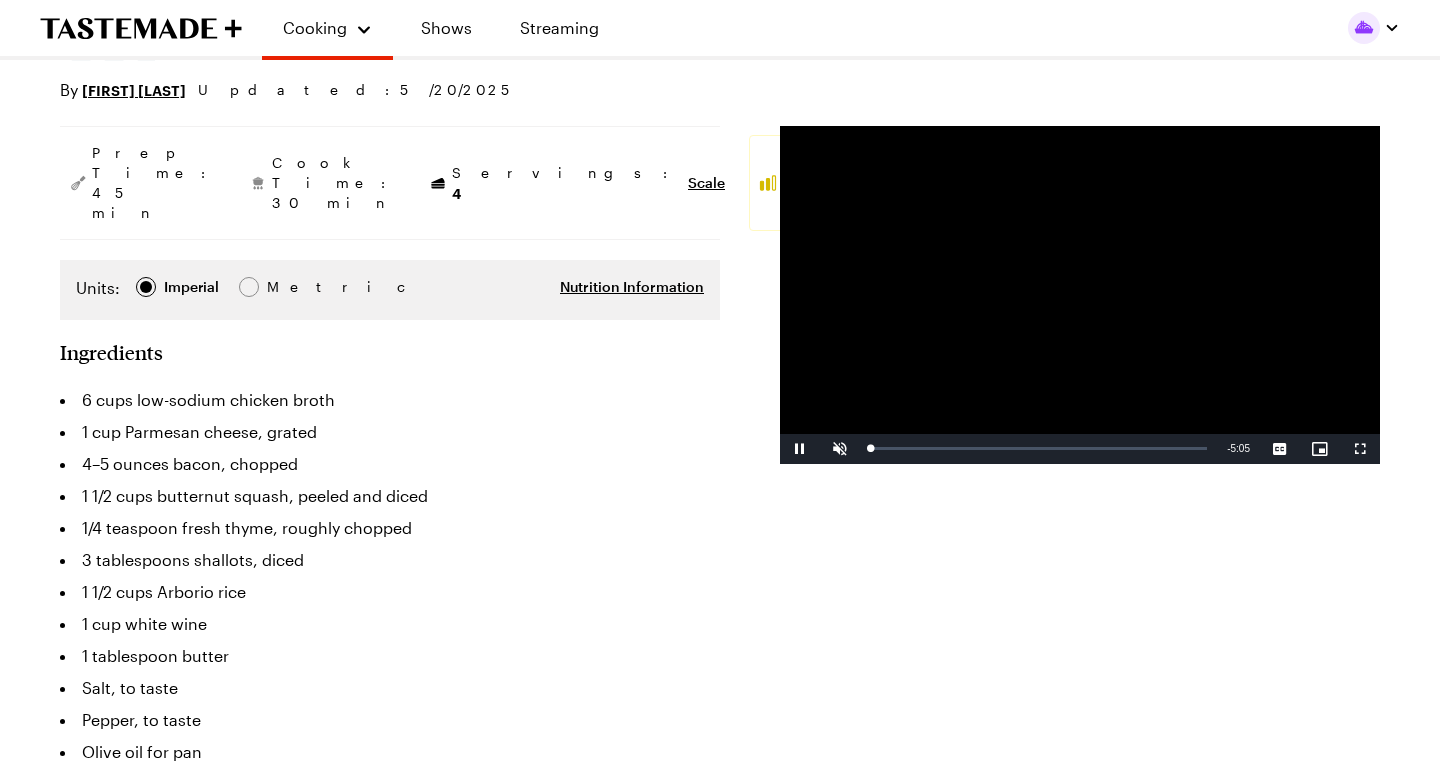 type on "x" 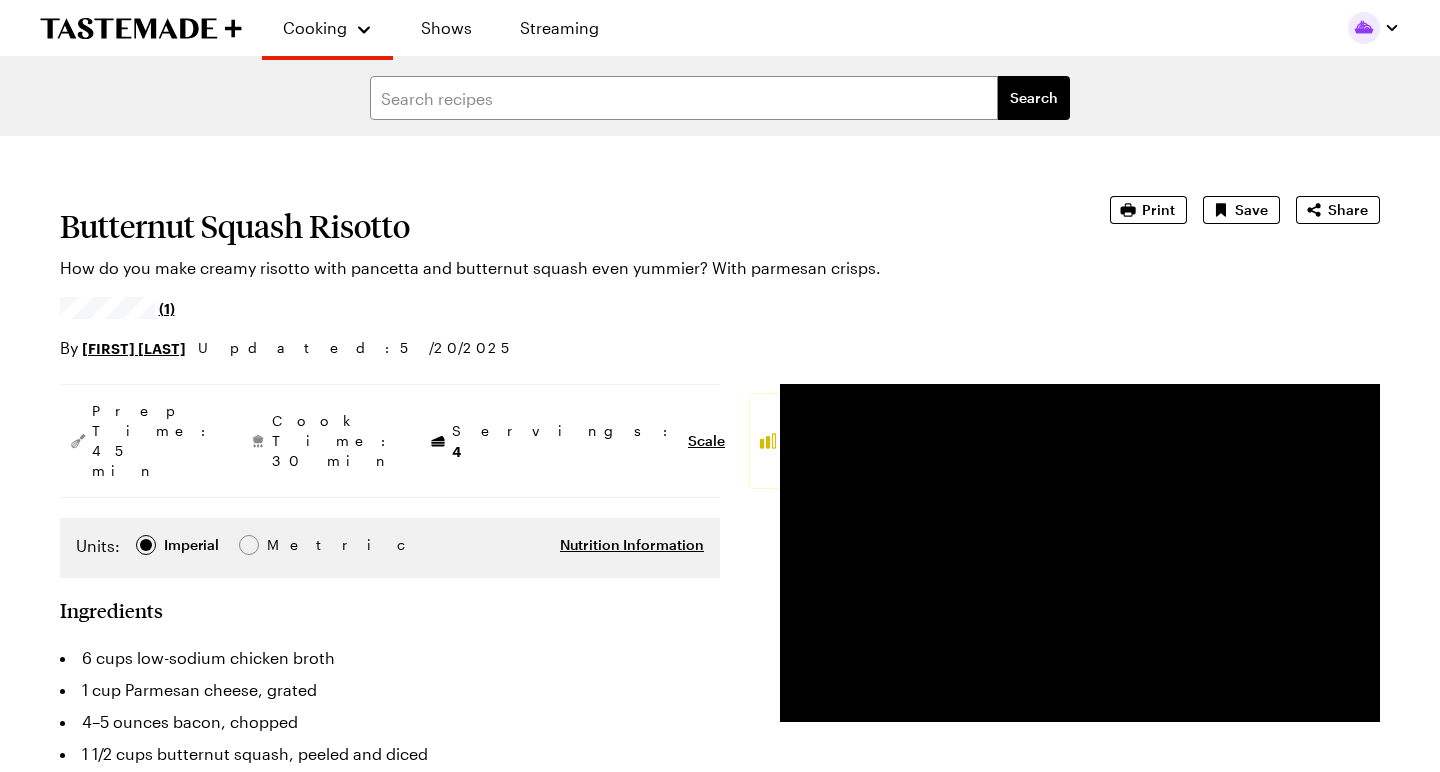 scroll, scrollTop: 0, scrollLeft: 0, axis: both 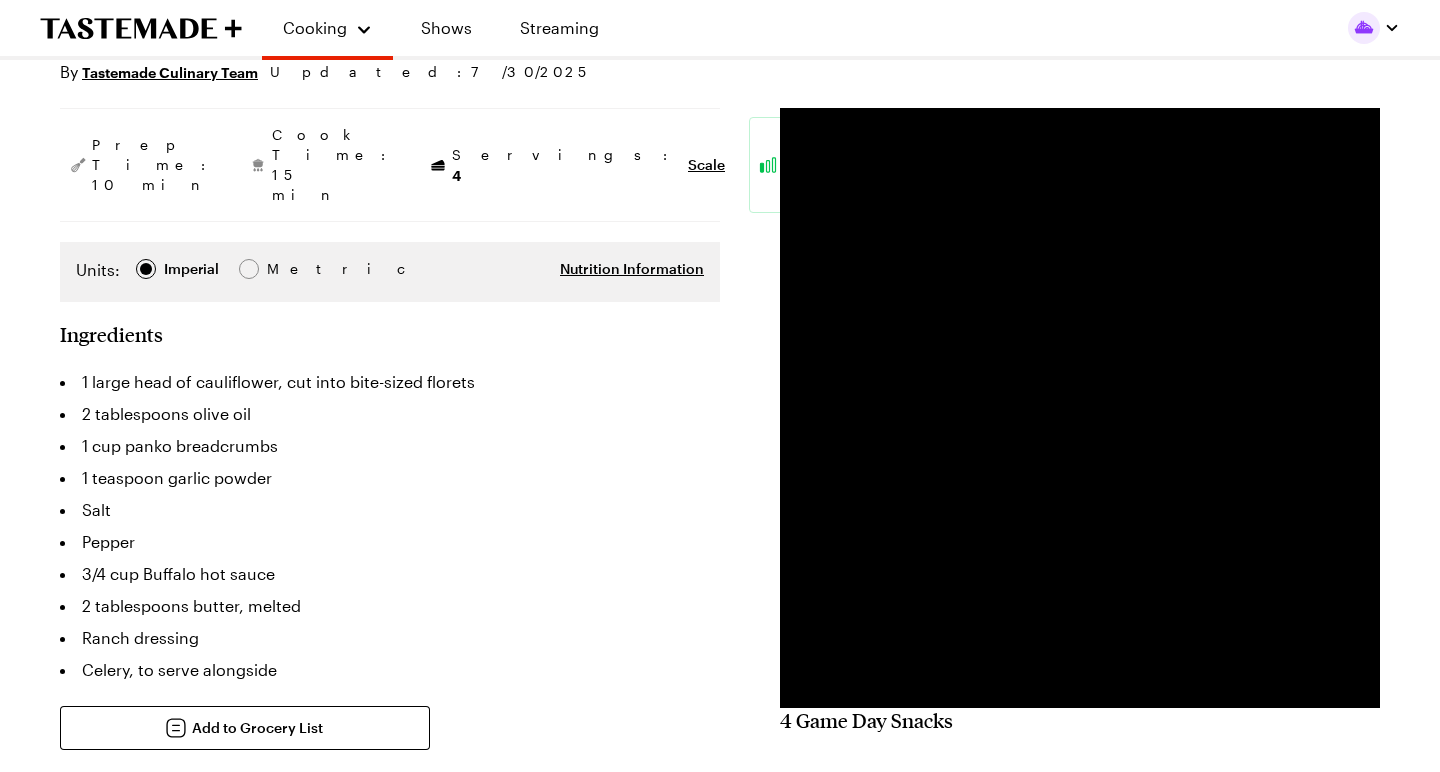 type on "x" 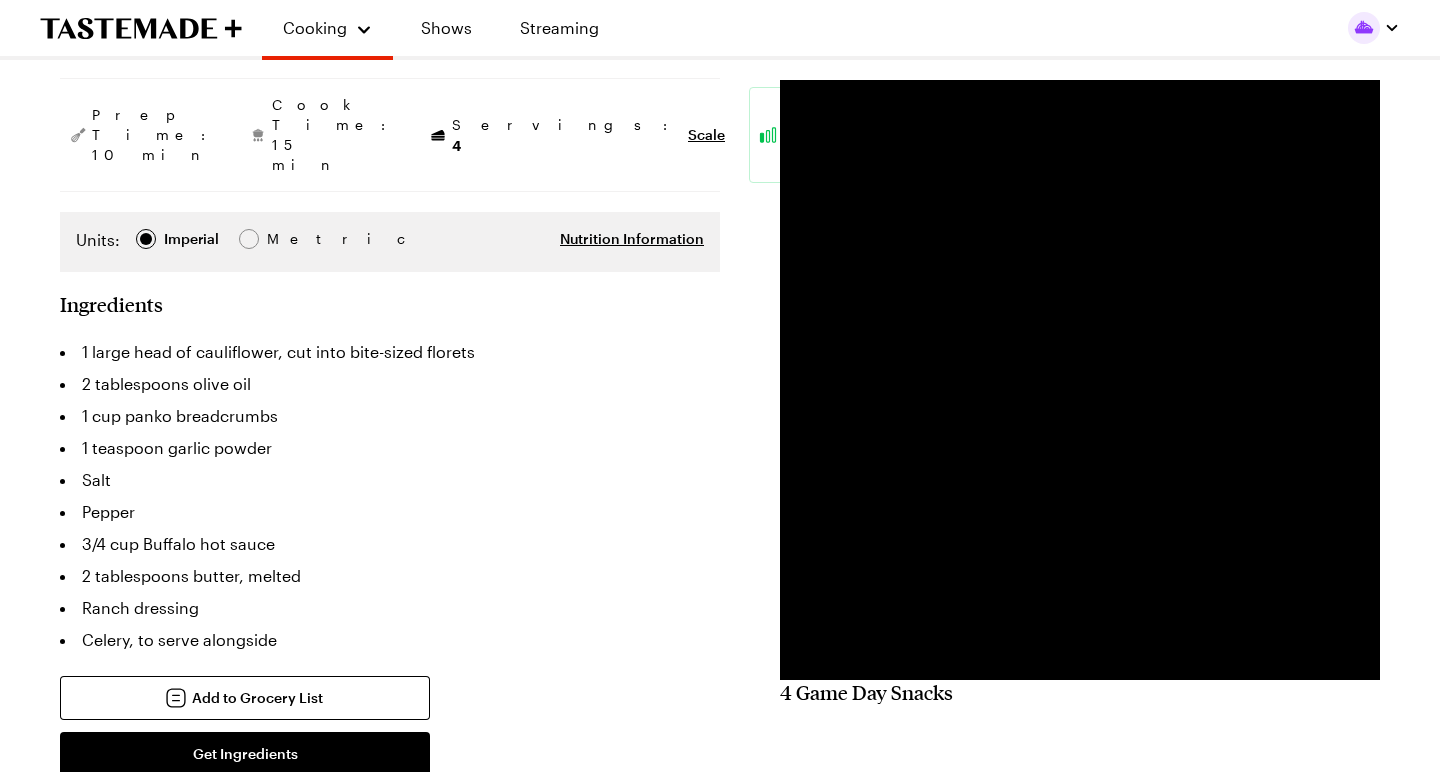 scroll, scrollTop: 262, scrollLeft: 0, axis: vertical 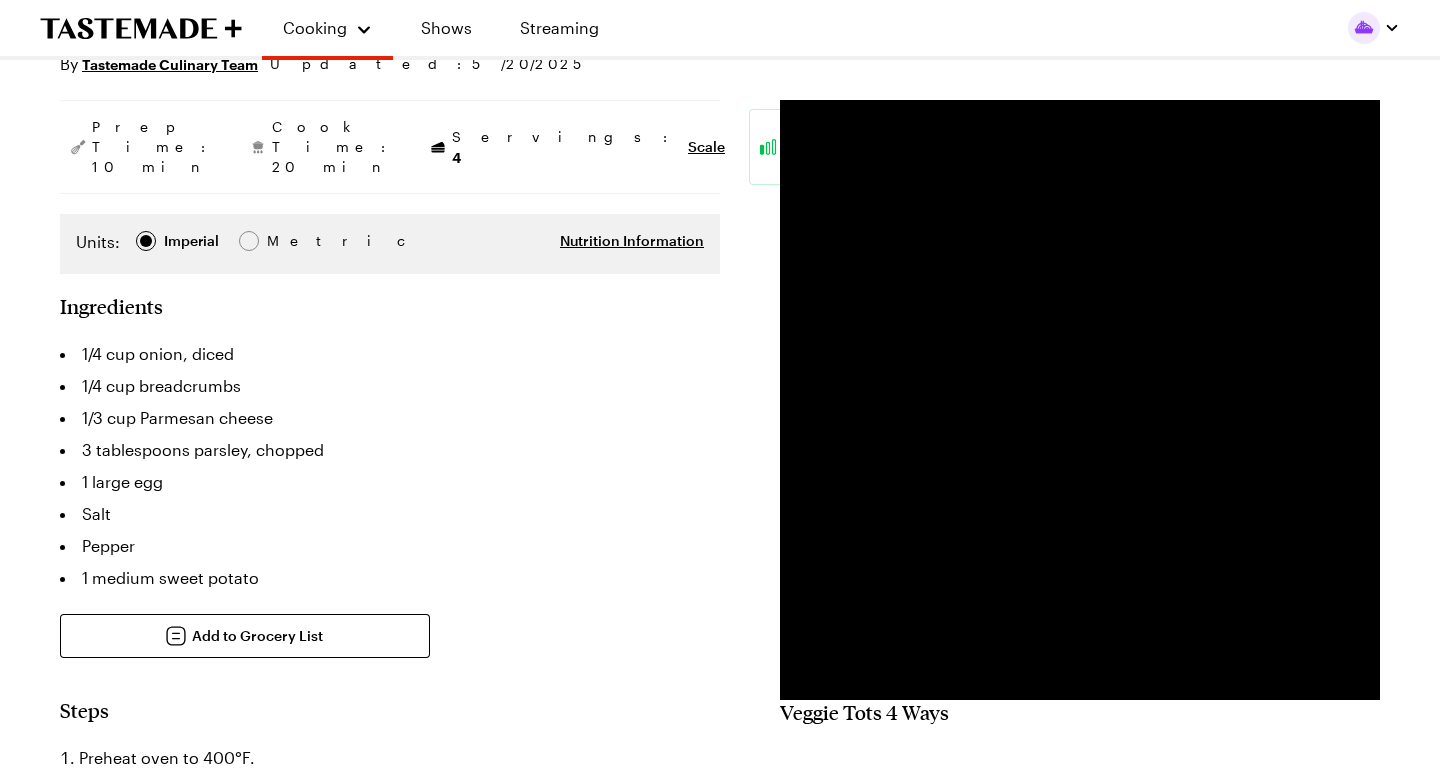 type on "x" 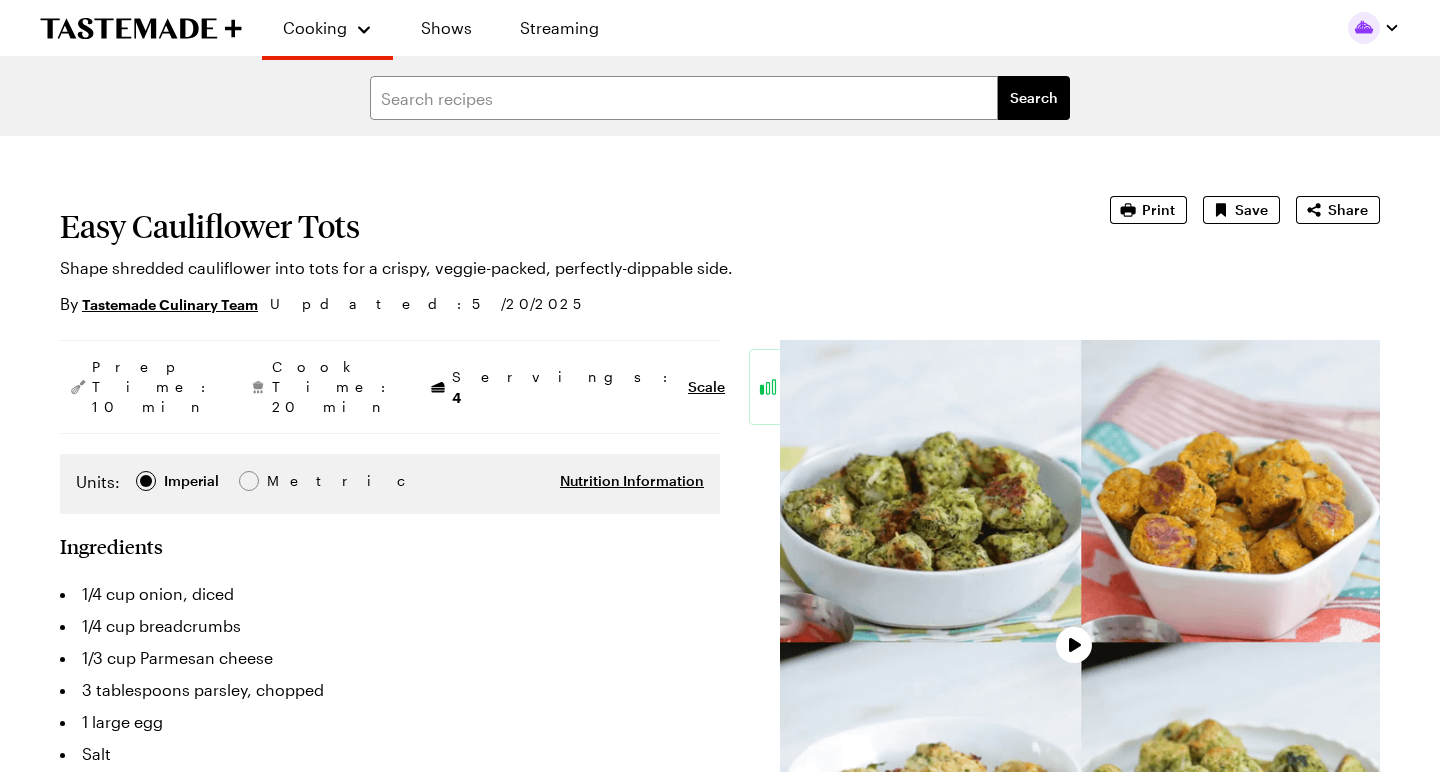 scroll, scrollTop: 0, scrollLeft: 0, axis: both 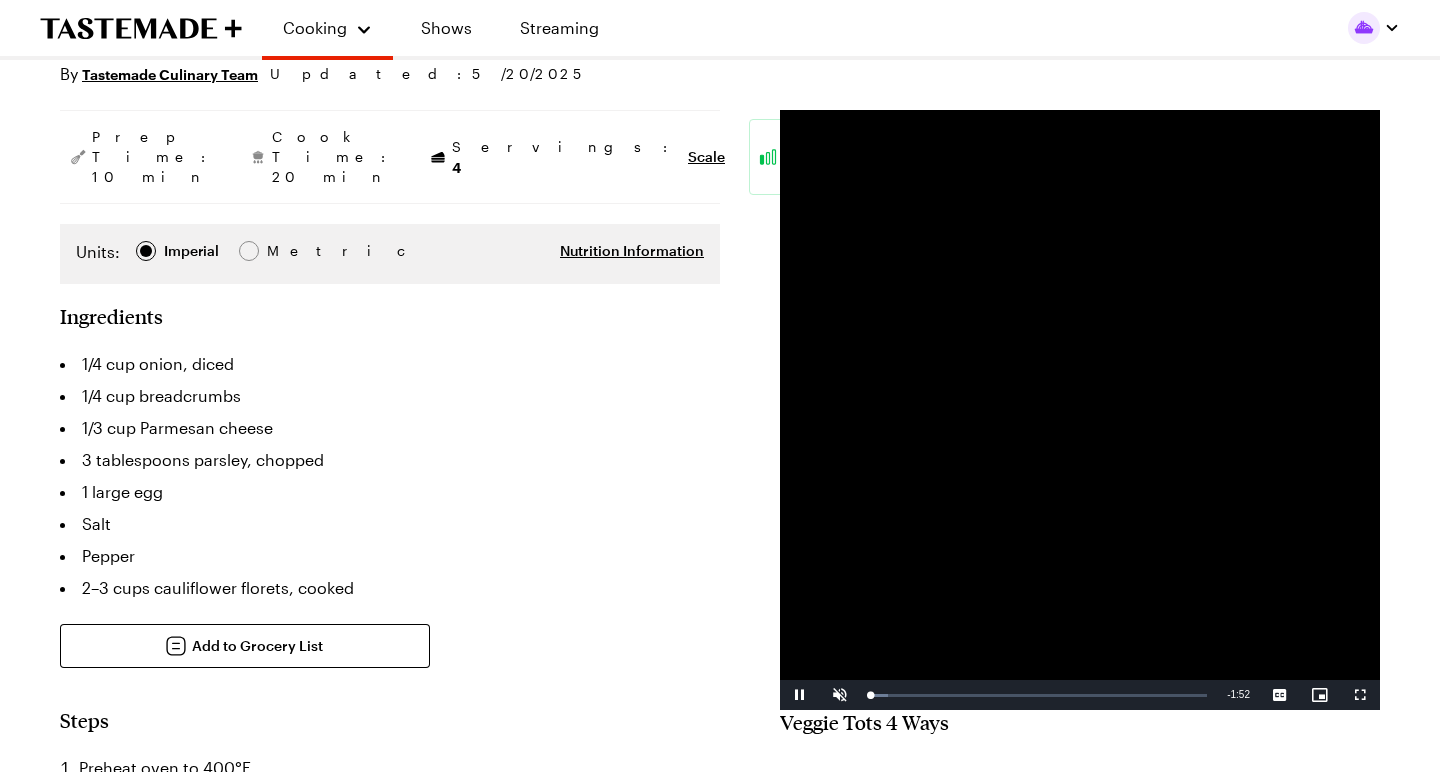 type on "x" 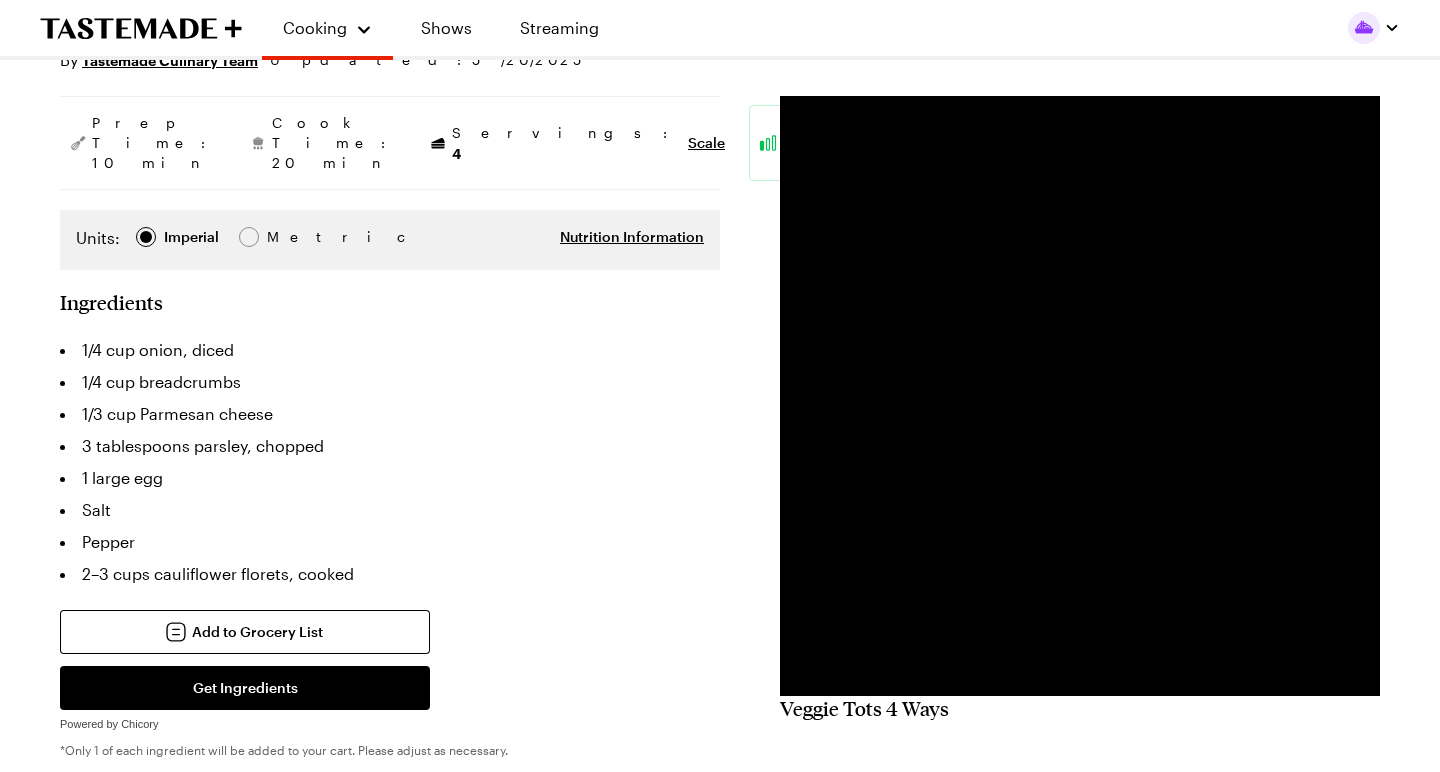 scroll, scrollTop: 244, scrollLeft: 0, axis: vertical 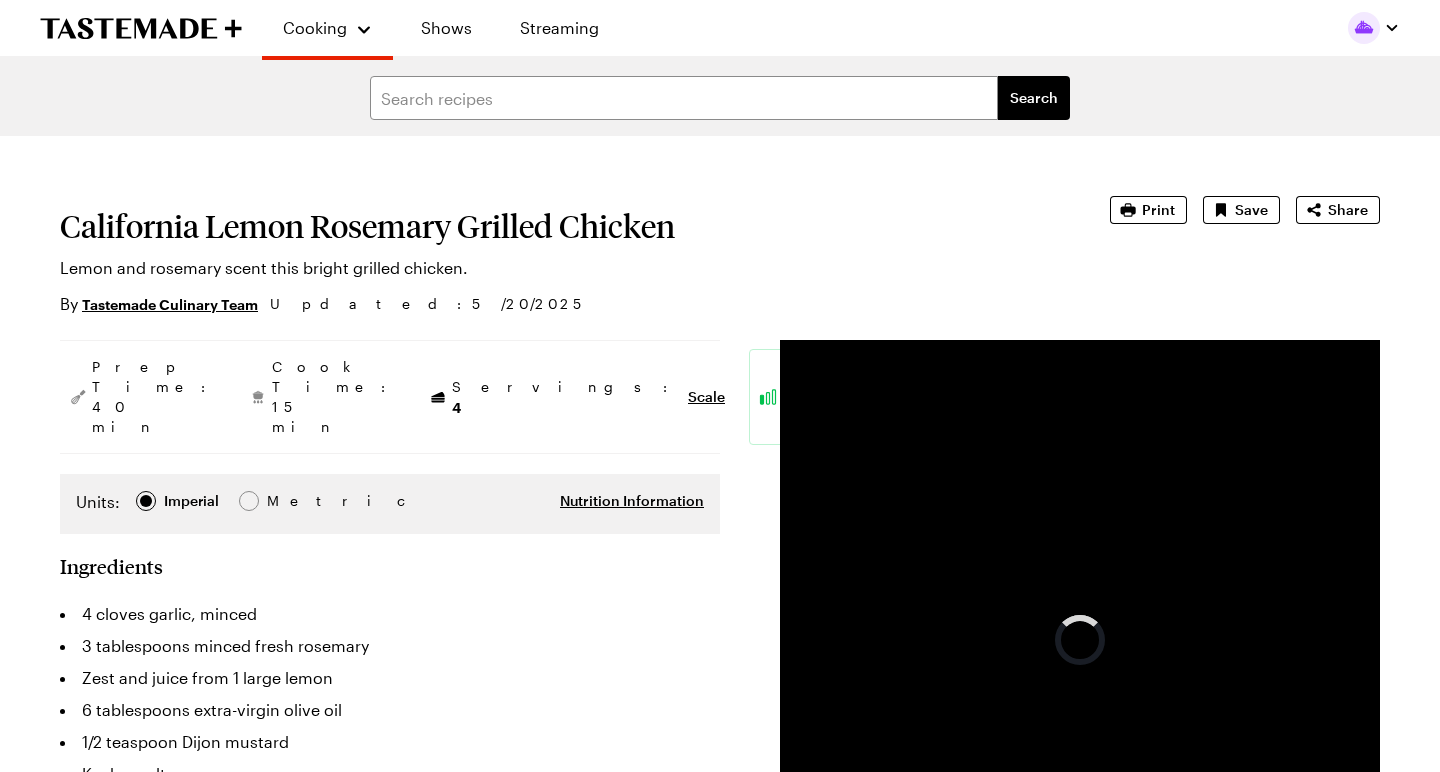 type on "x" 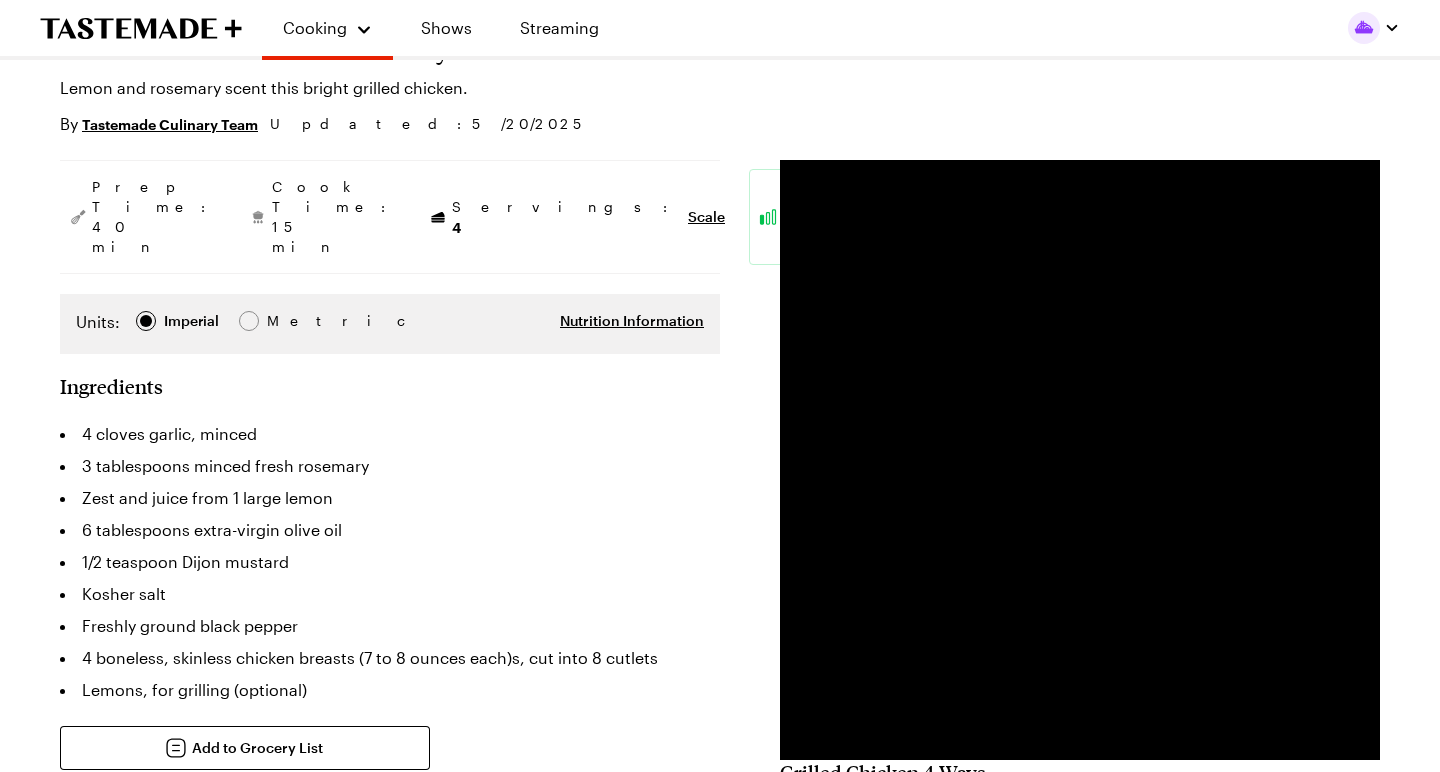 scroll, scrollTop: 180, scrollLeft: 0, axis: vertical 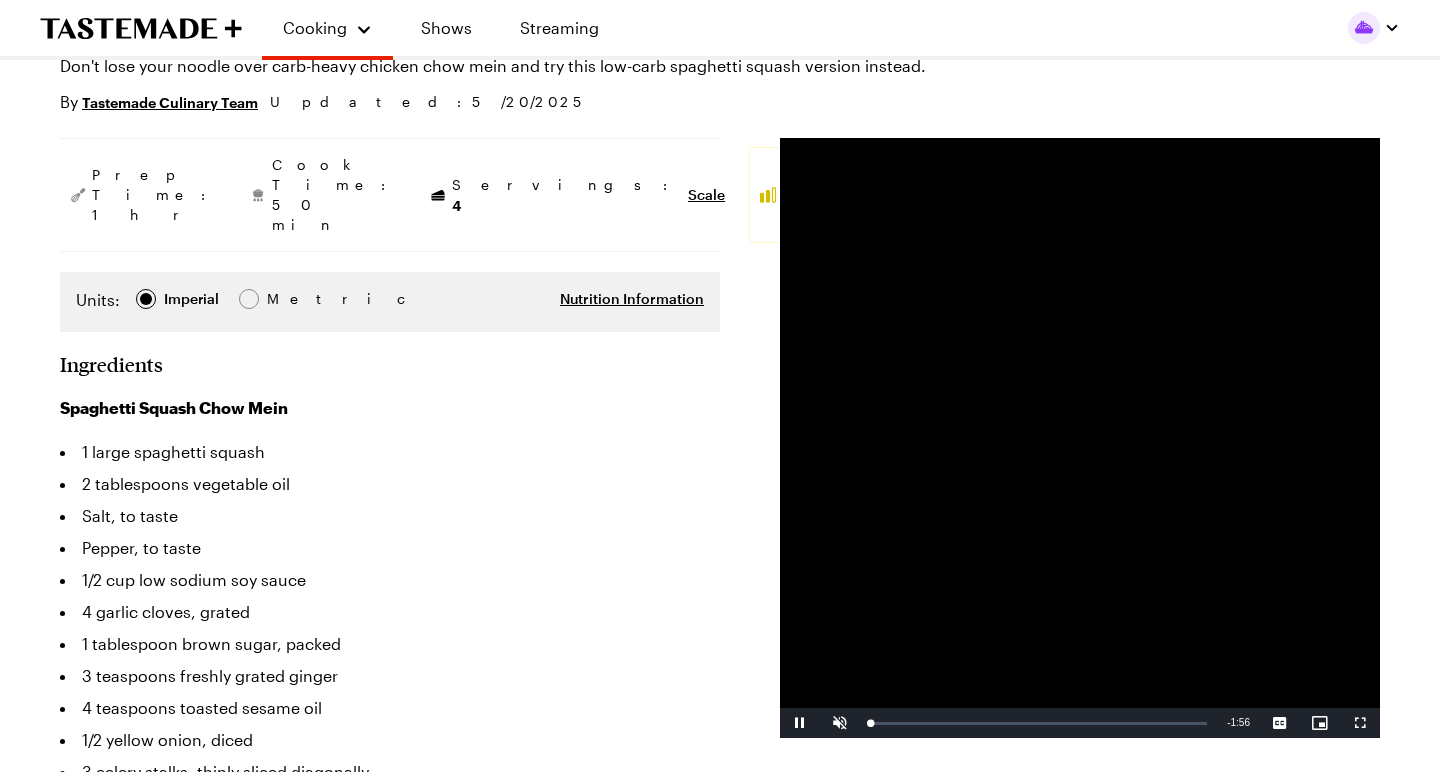 type on "x" 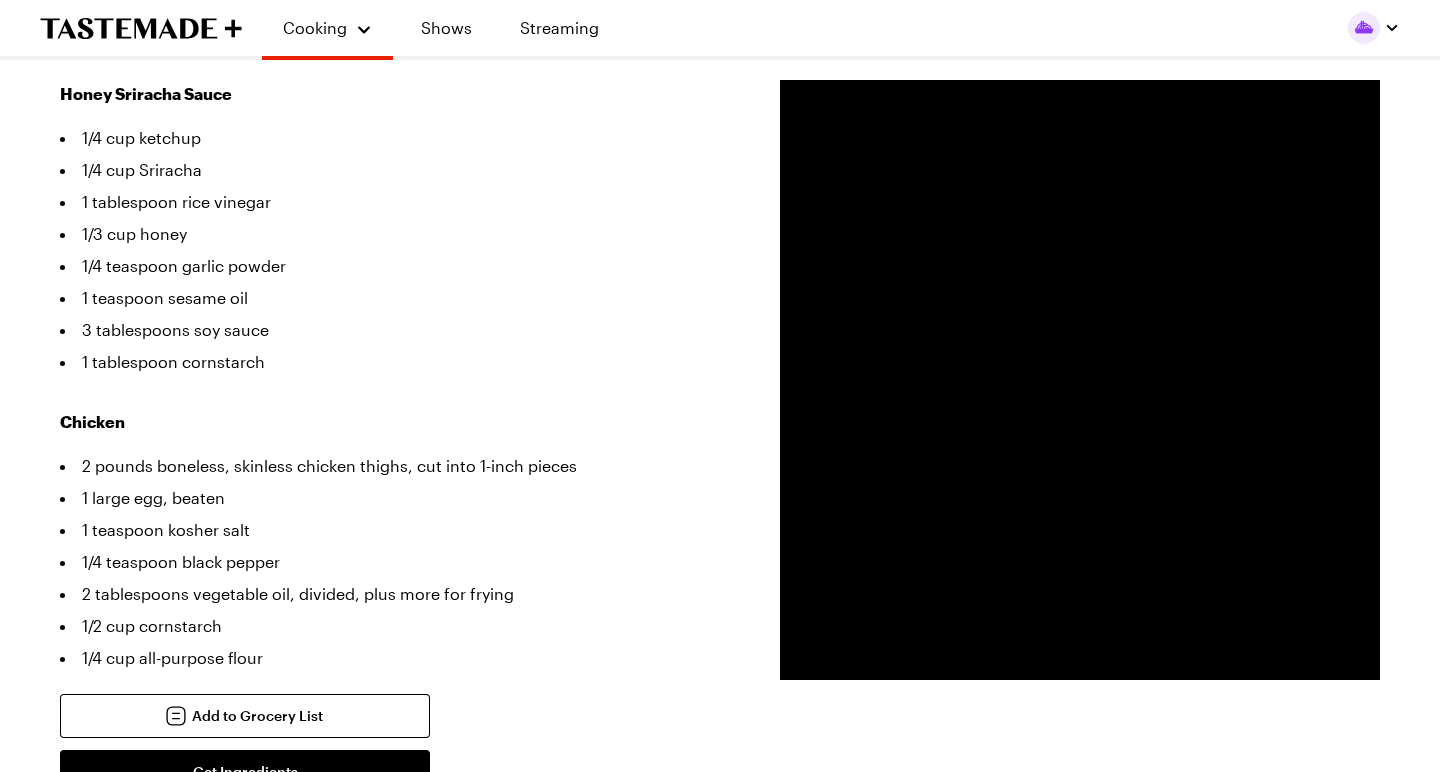 scroll, scrollTop: 1075, scrollLeft: 0, axis: vertical 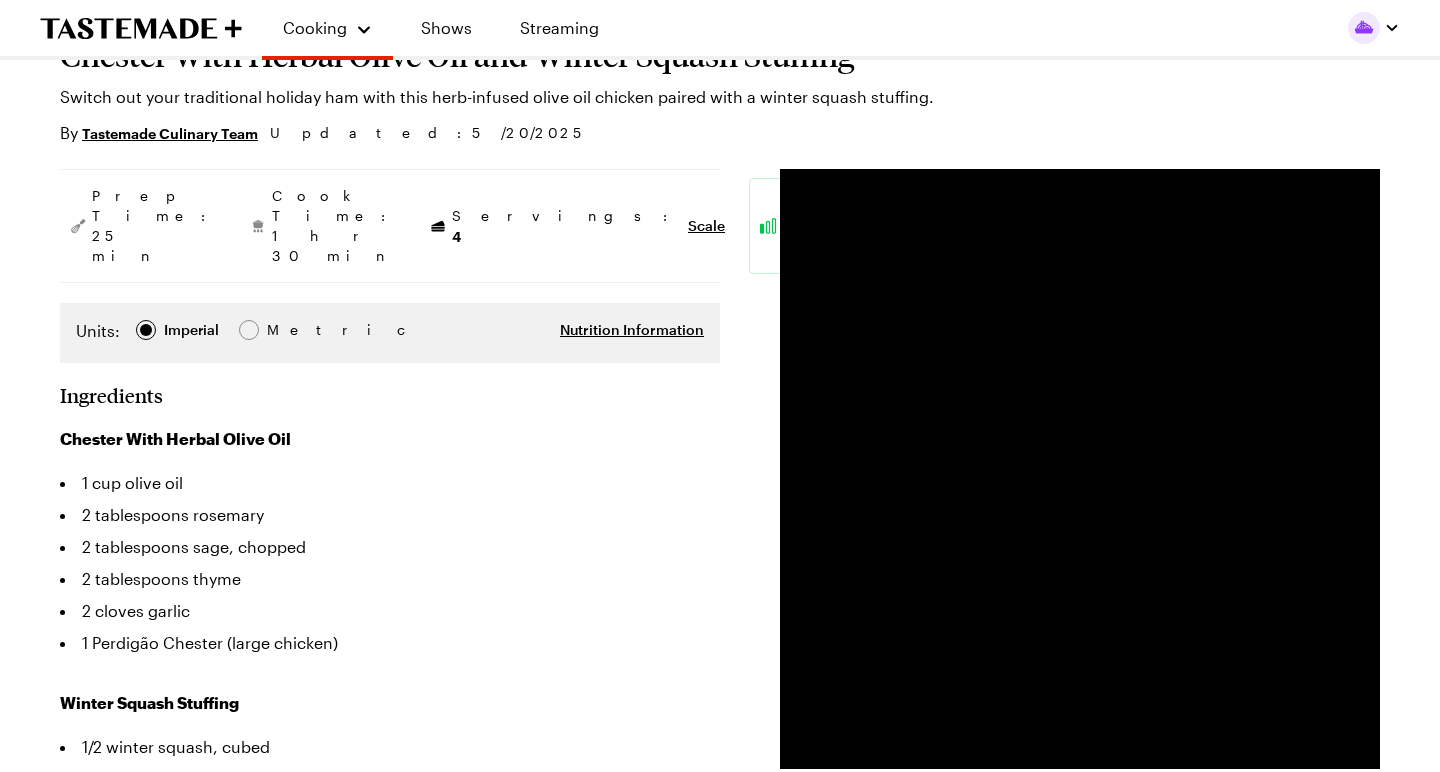 type on "x" 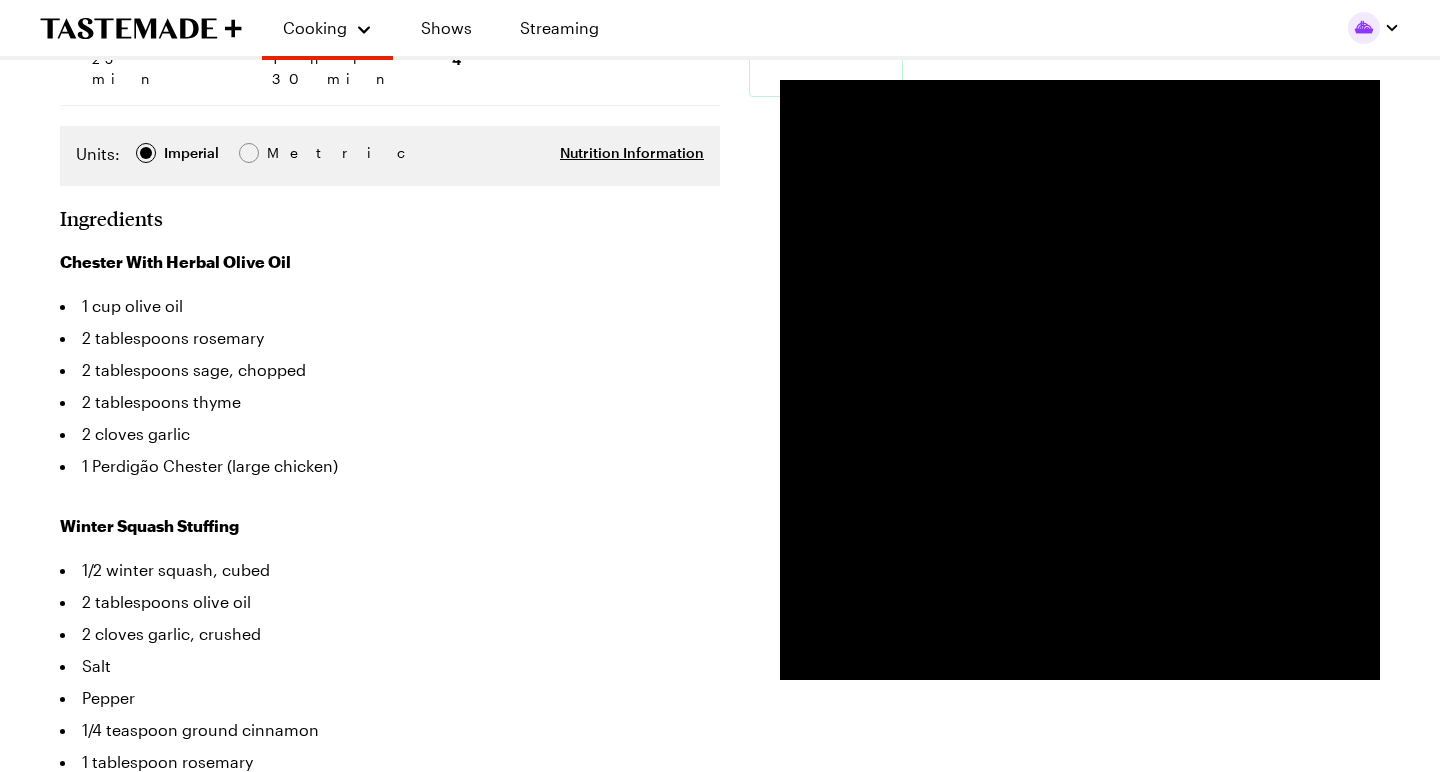 scroll, scrollTop: 348, scrollLeft: 0, axis: vertical 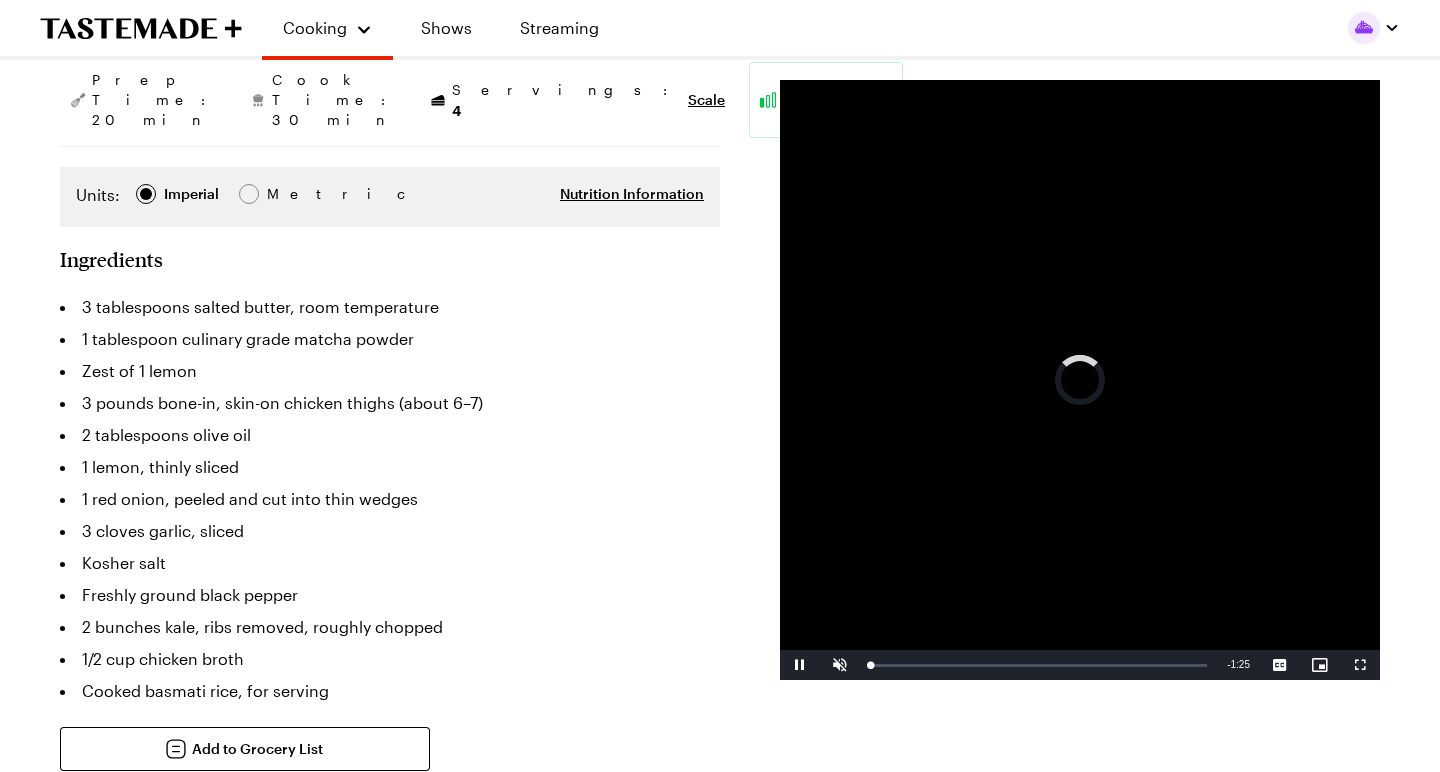 type on "x" 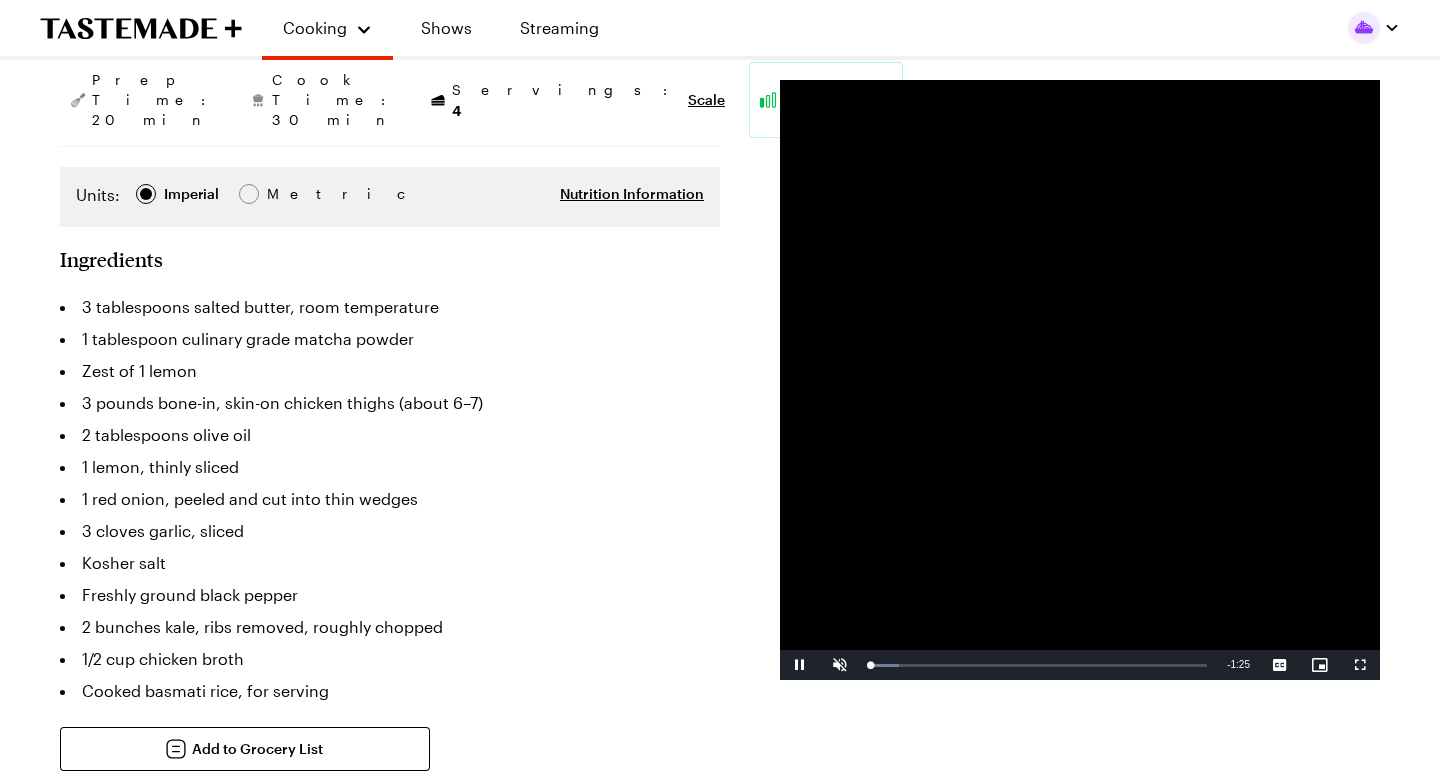 scroll, scrollTop: 287, scrollLeft: 0, axis: vertical 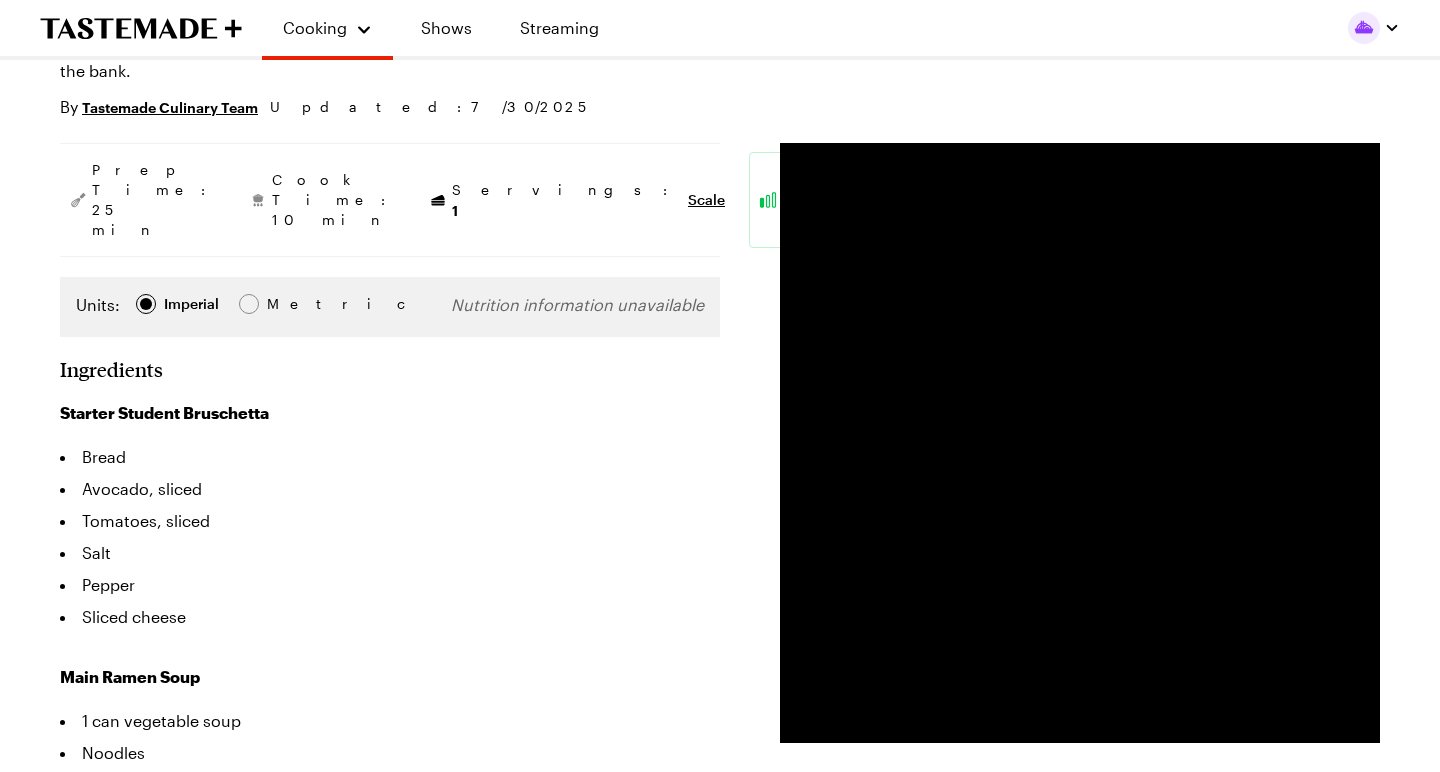 type on "x" 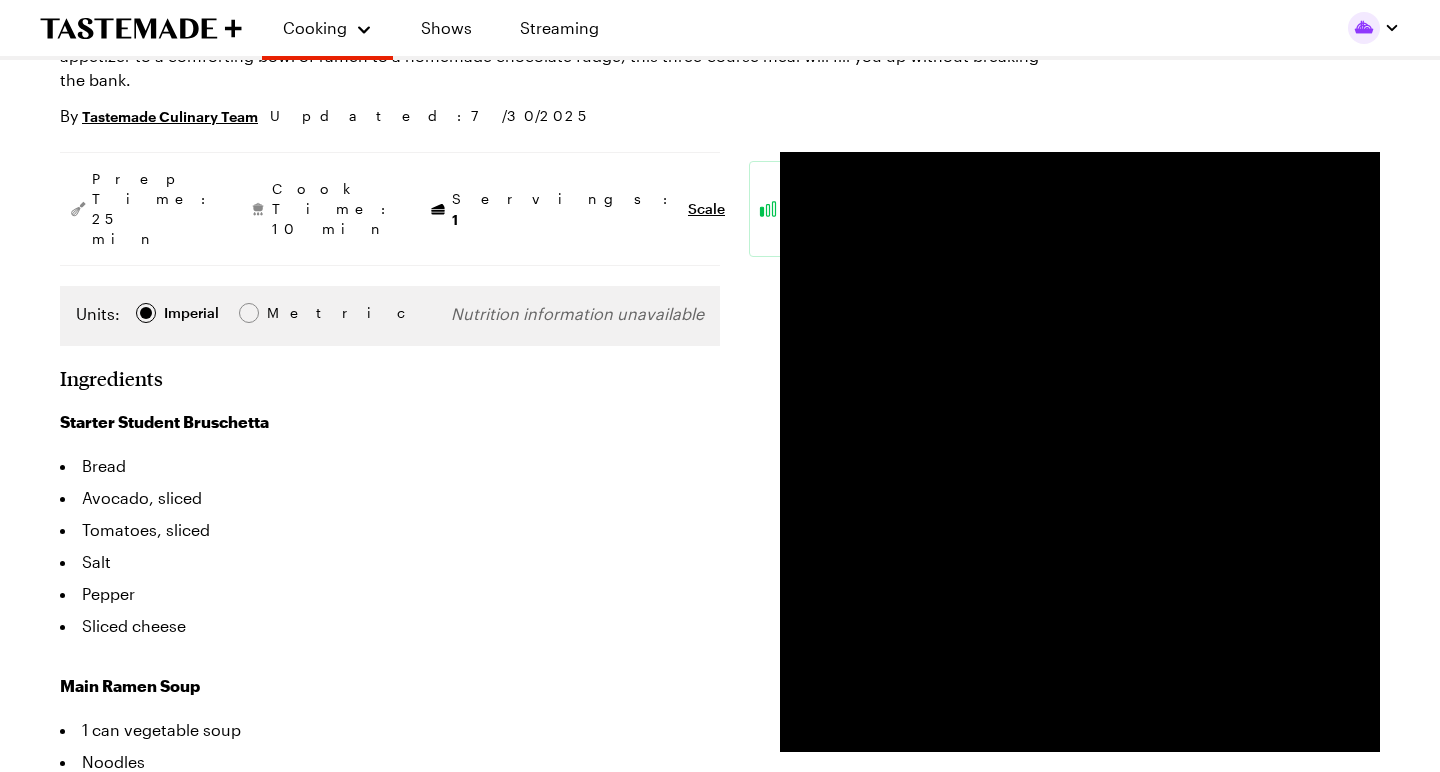 scroll, scrollTop: 237, scrollLeft: 0, axis: vertical 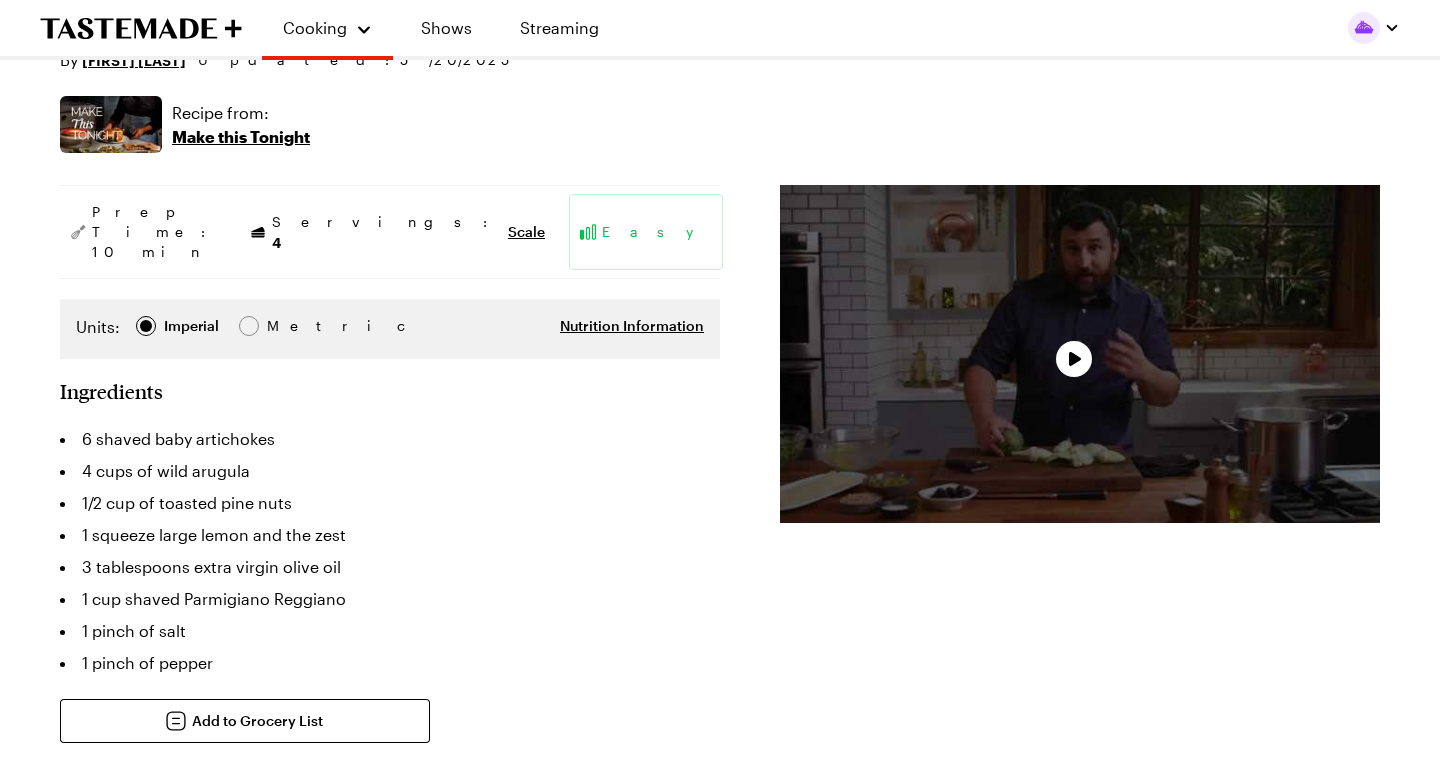 type on "x" 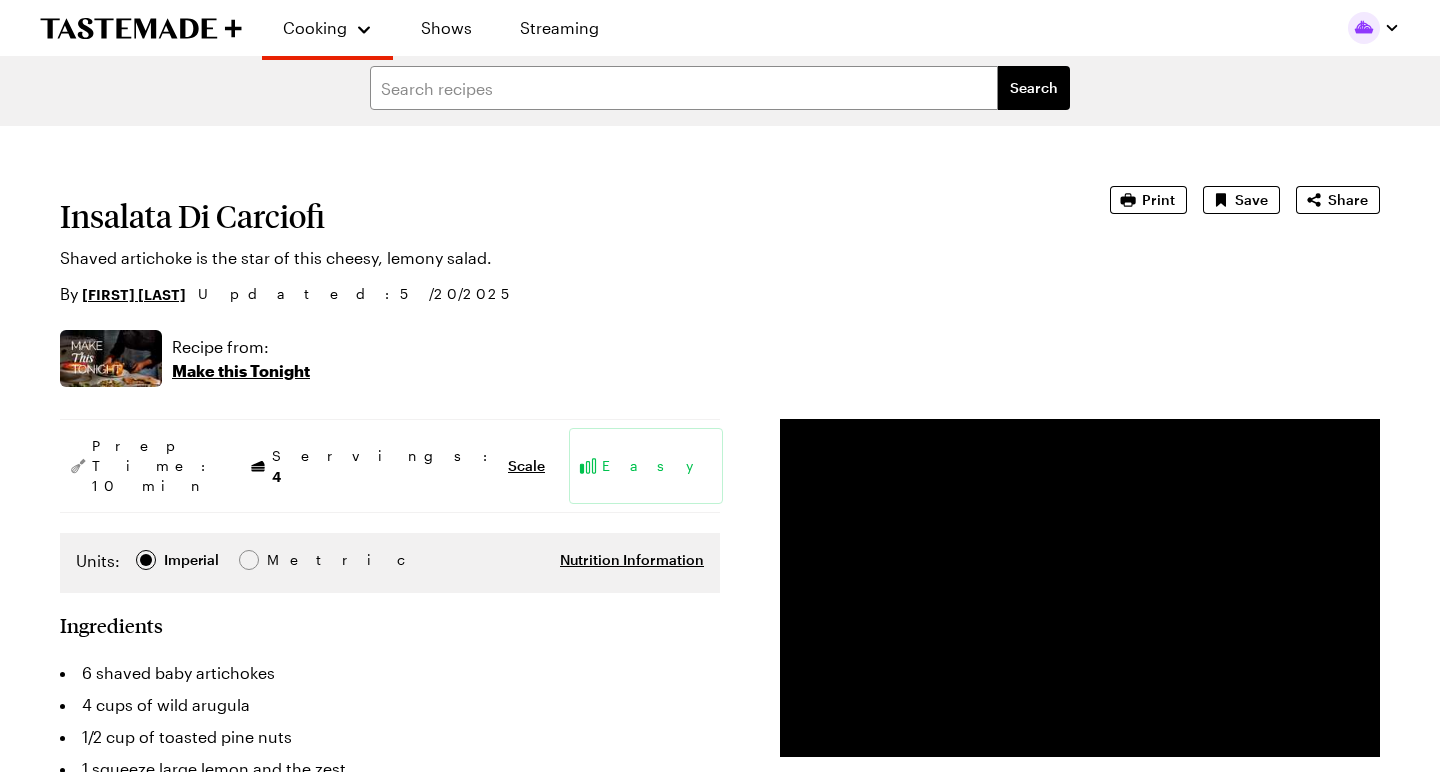 scroll, scrollTop: 0, scrollLeft: 0, axis: both 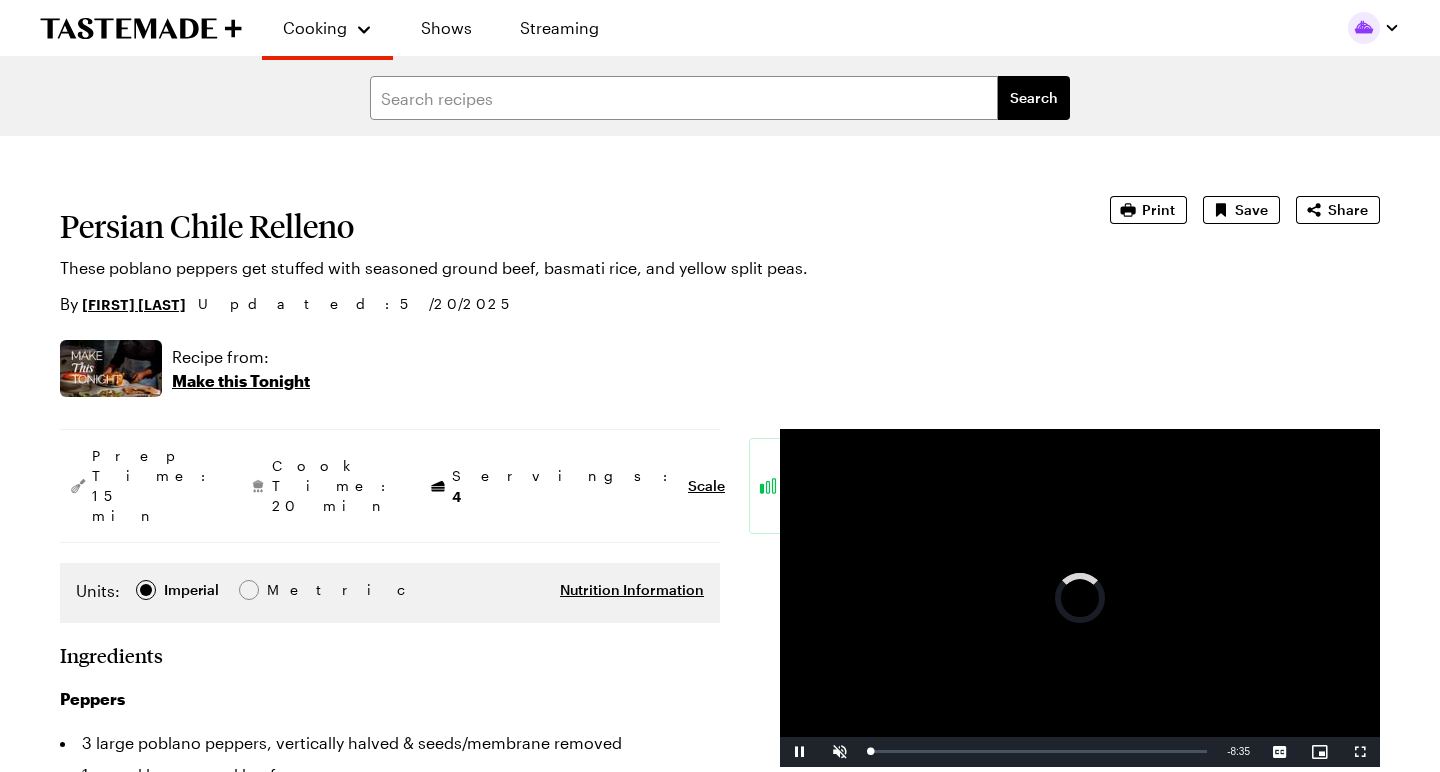 type on "x" 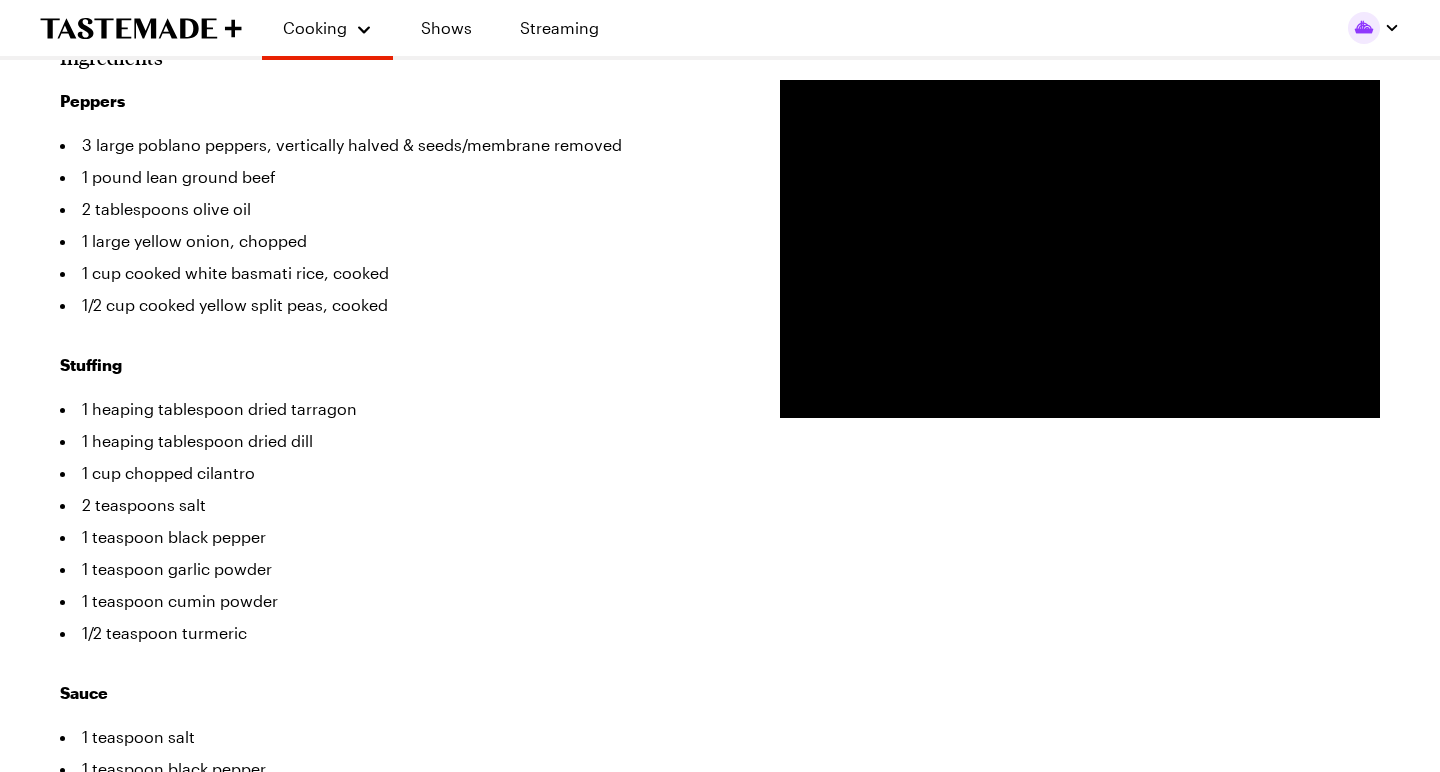 scroll, scrollTop: 4, scrollLeft: 0, axis: vertical 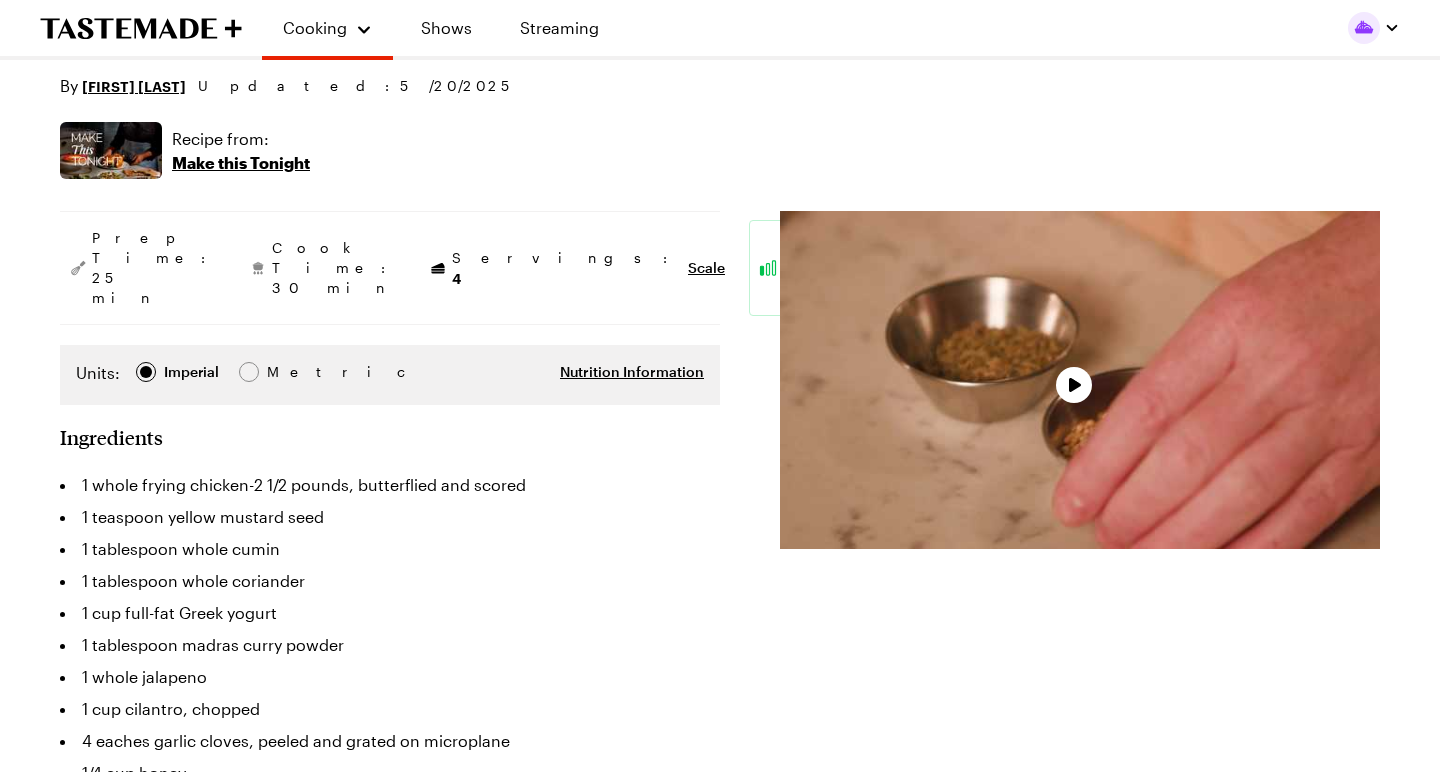 type on "x" 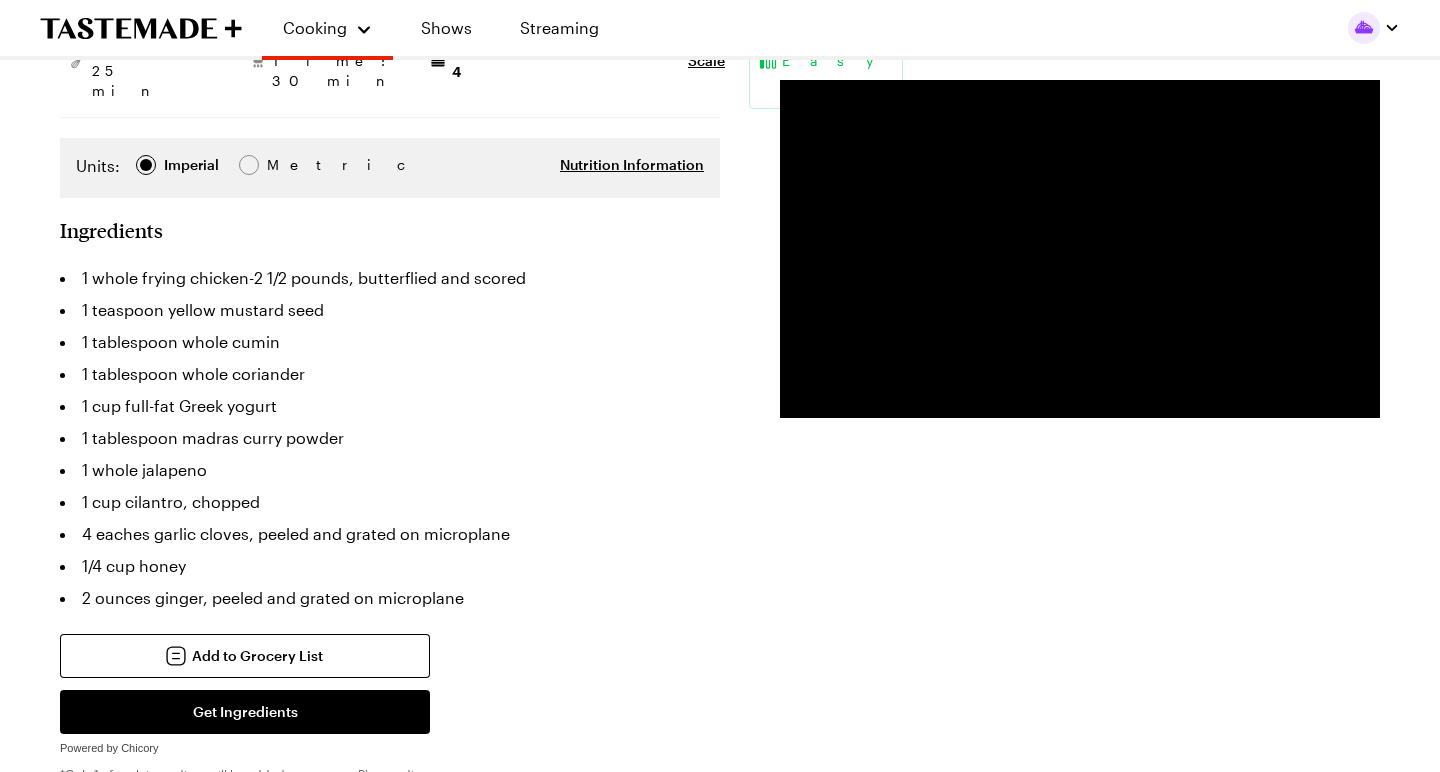 scroll, scrollTop: 449, scrollLeft: 0, axis: vertical 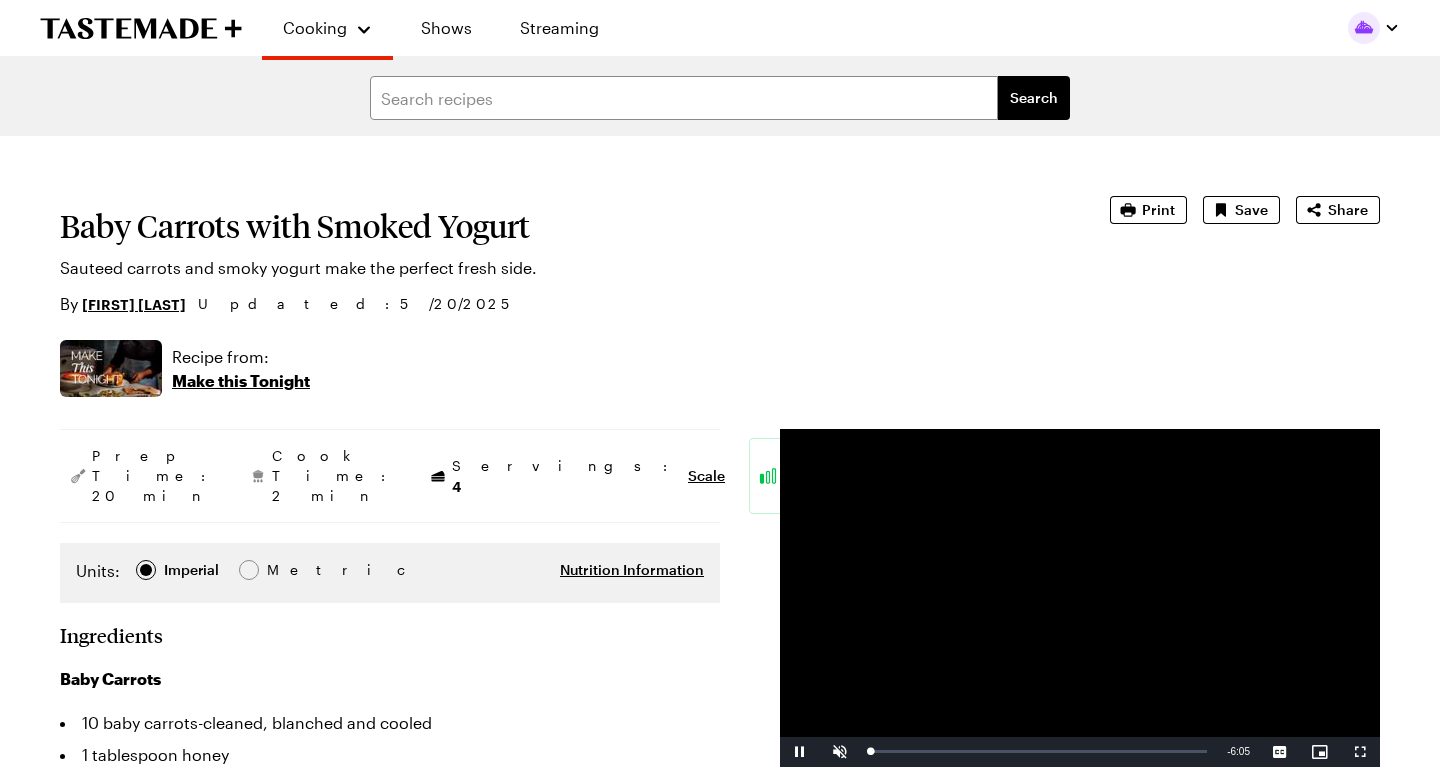 type on "x" 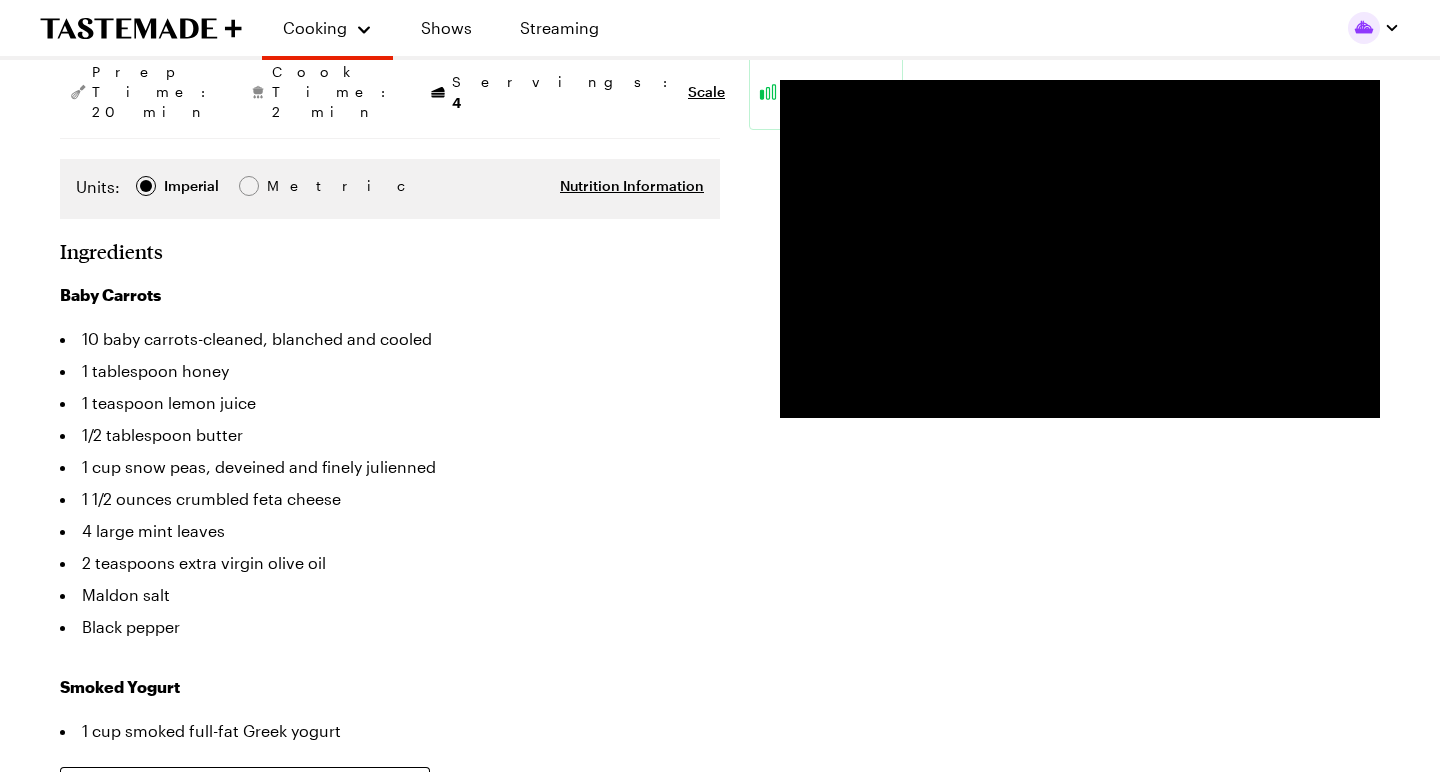 scroll, scrollTop: 384, scrollLeft: 0, axis: vertical 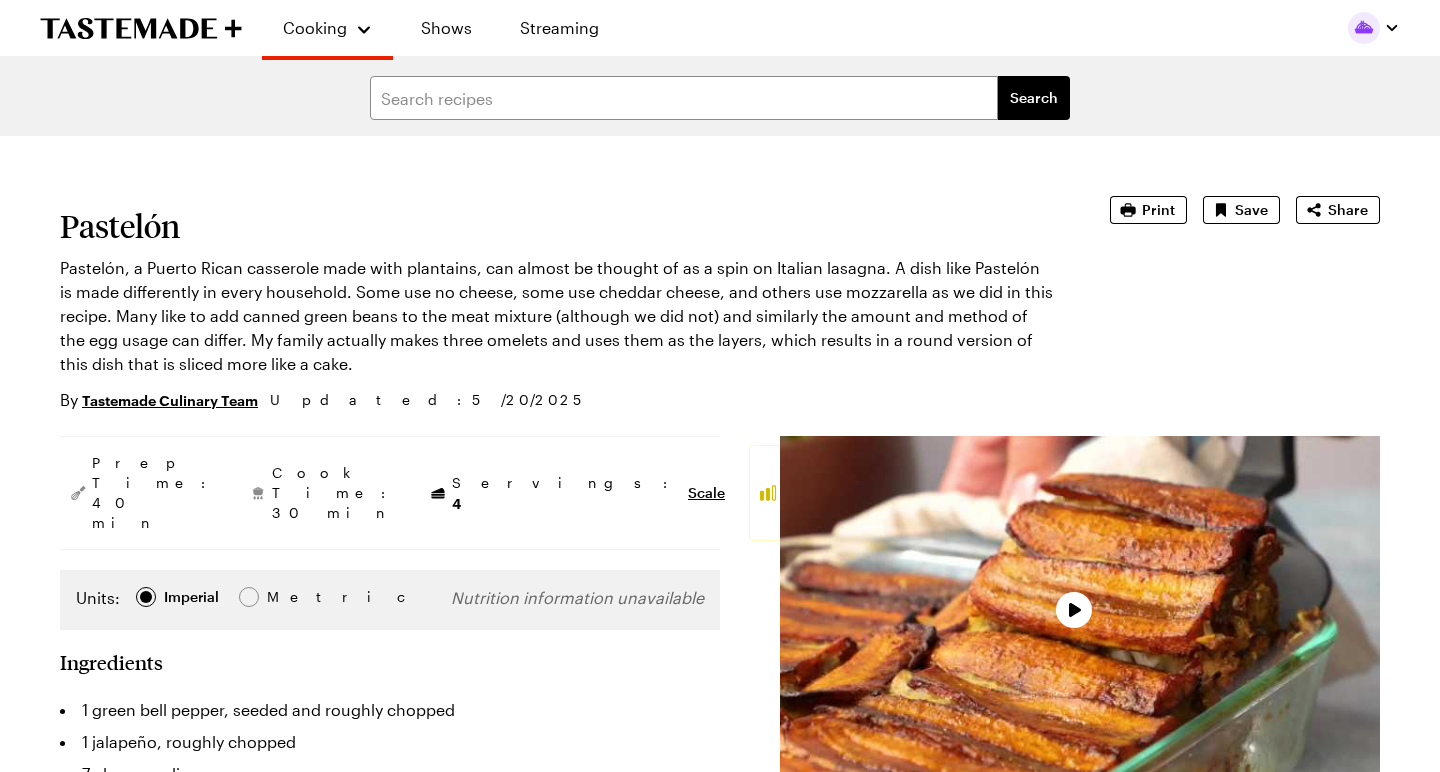 type on "x" 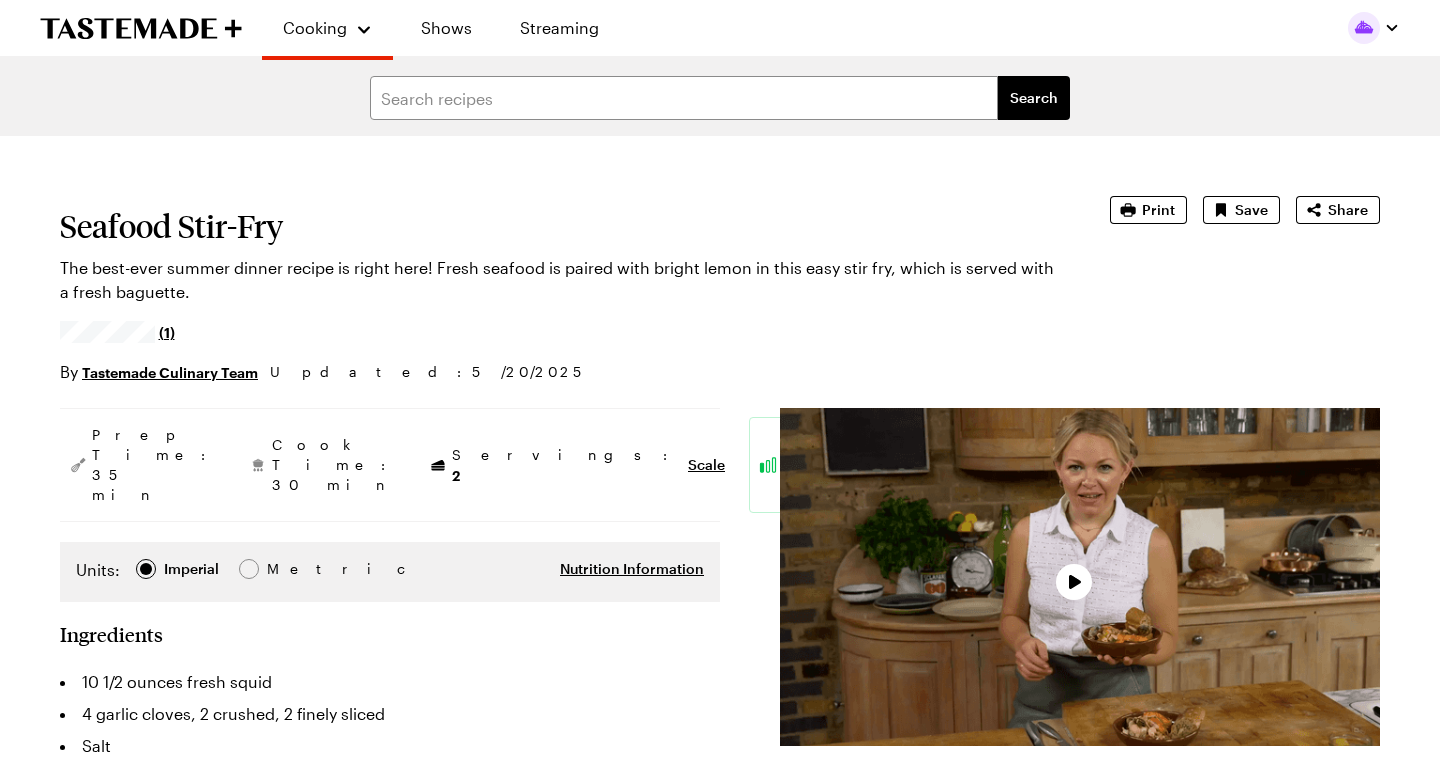 scroll, scrollTop: 0, scrollLeft: 0, axis: both 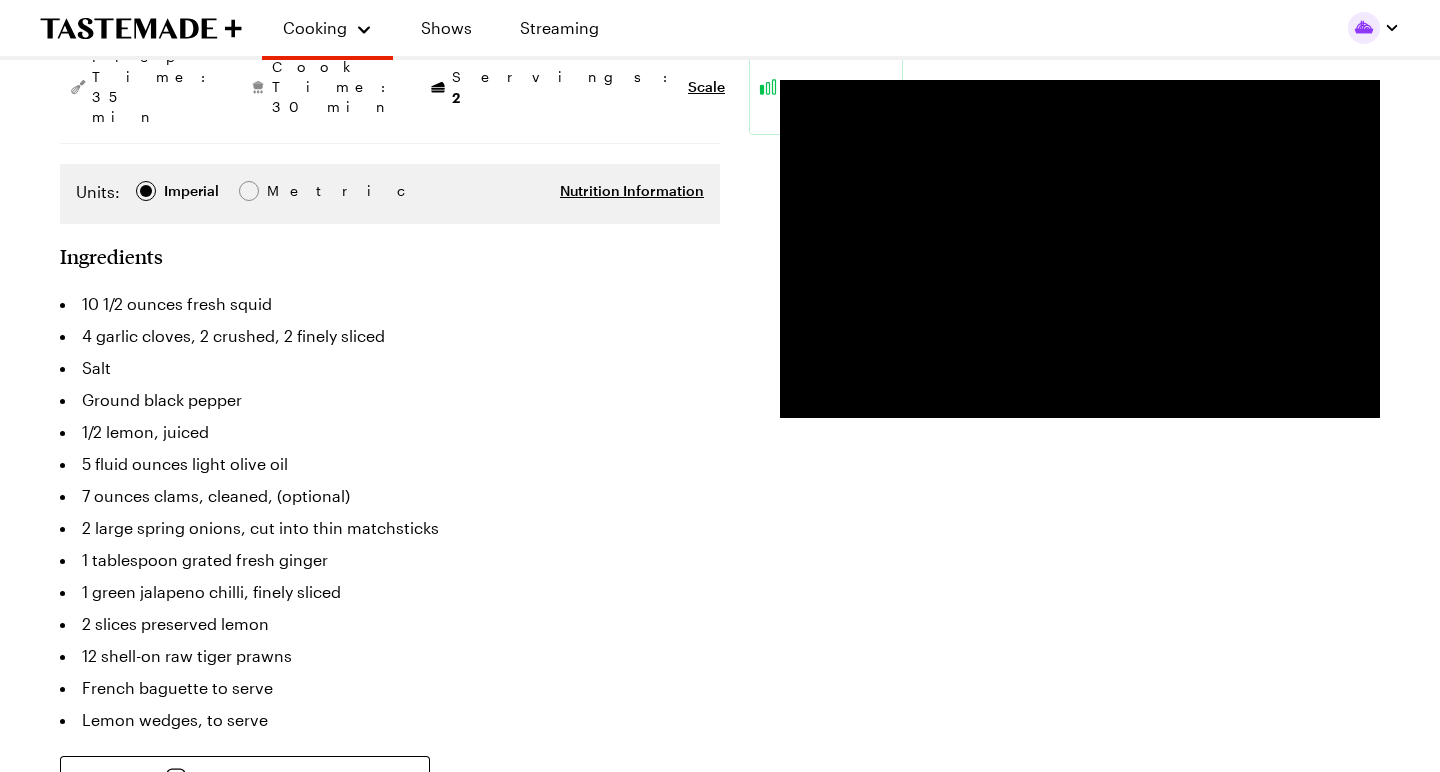 type on "x" 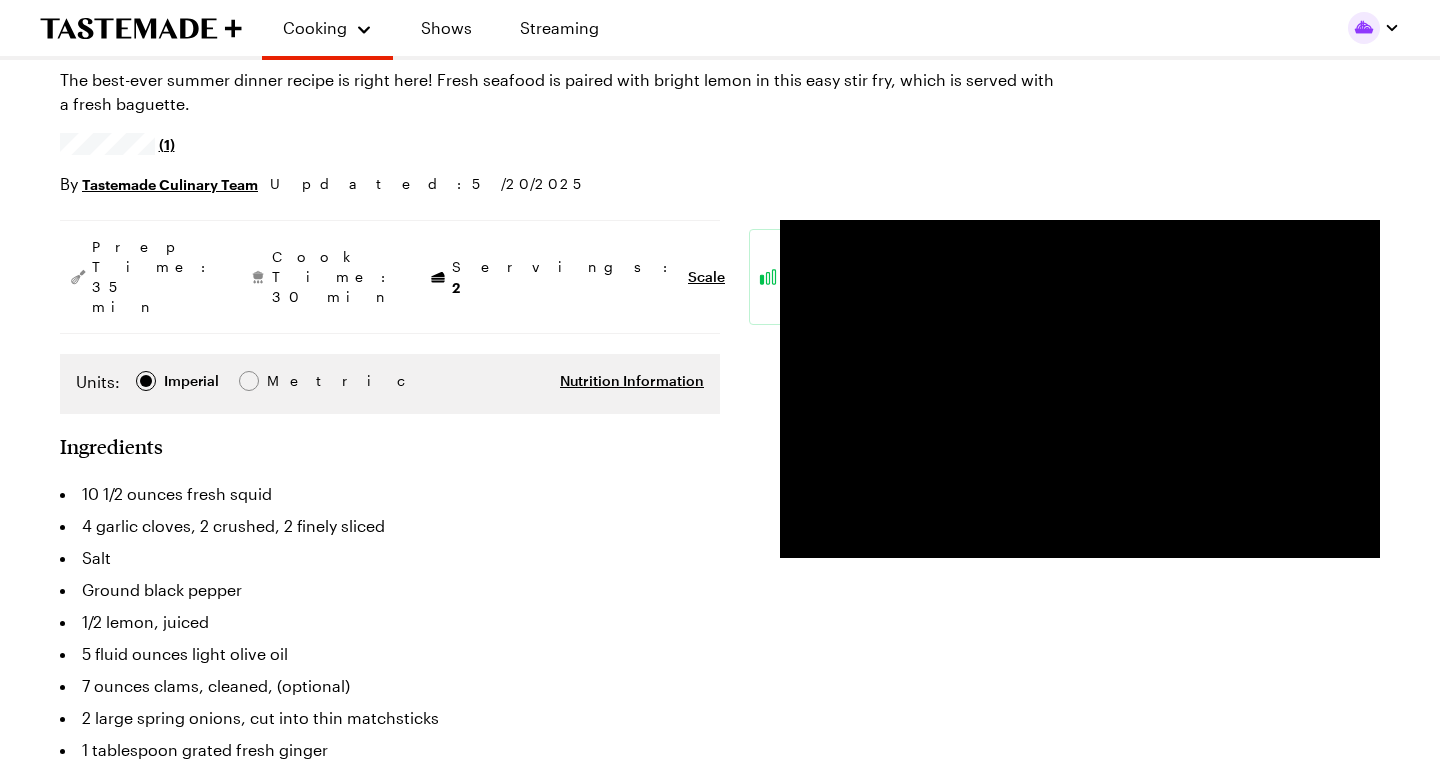 scroll, scrollTop: 188, scrollLeft: 0, axis: vertical 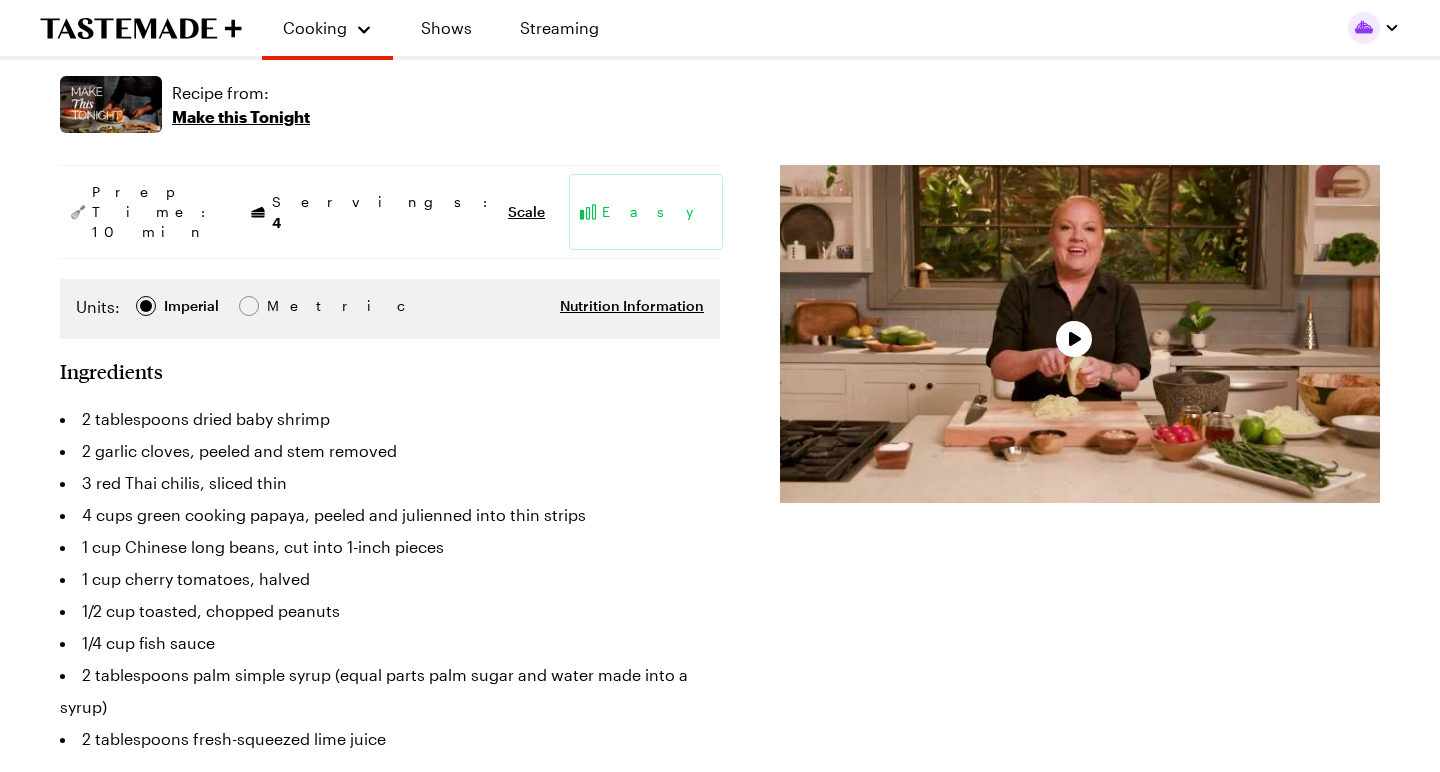 type on "x" 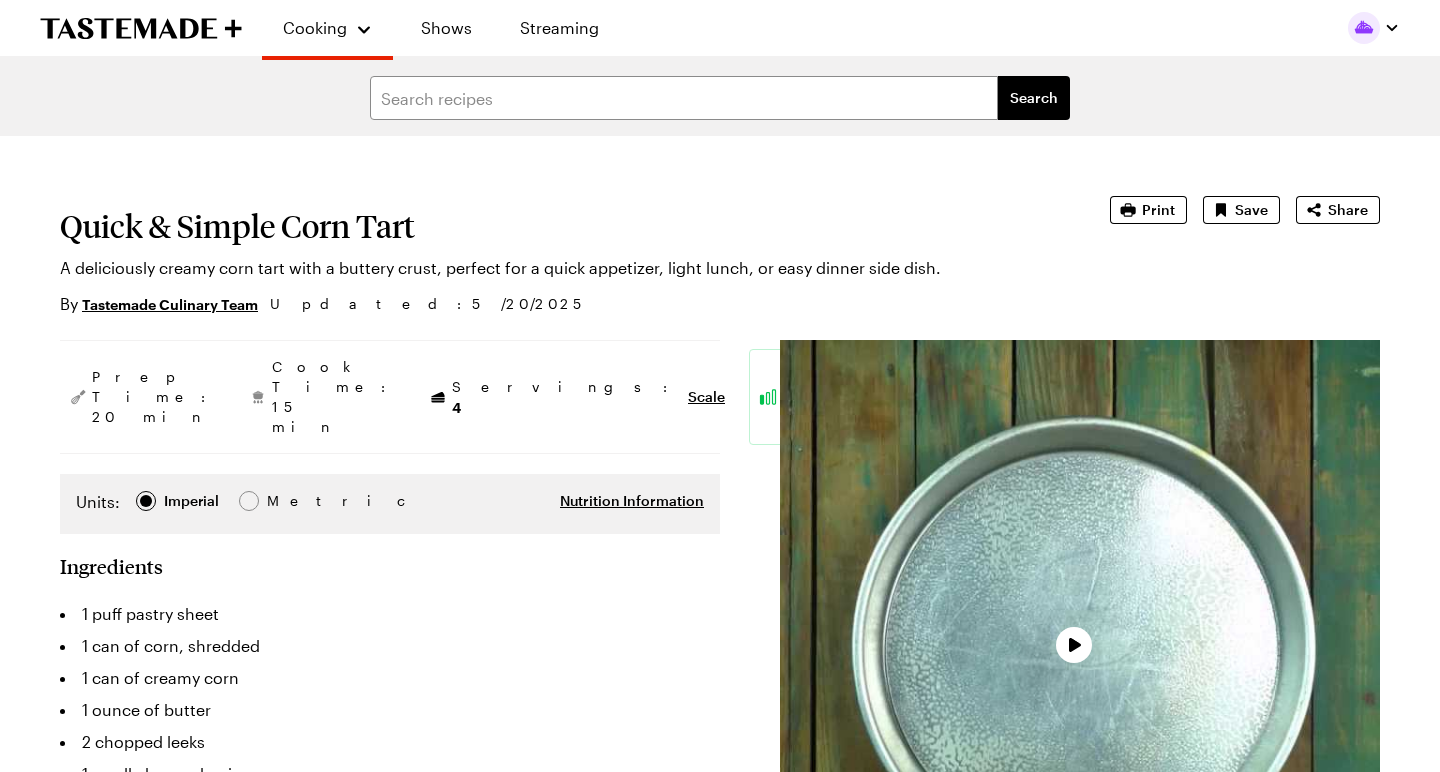 scroll, scrollTop: 0, scrollLeft: 0, axis: both 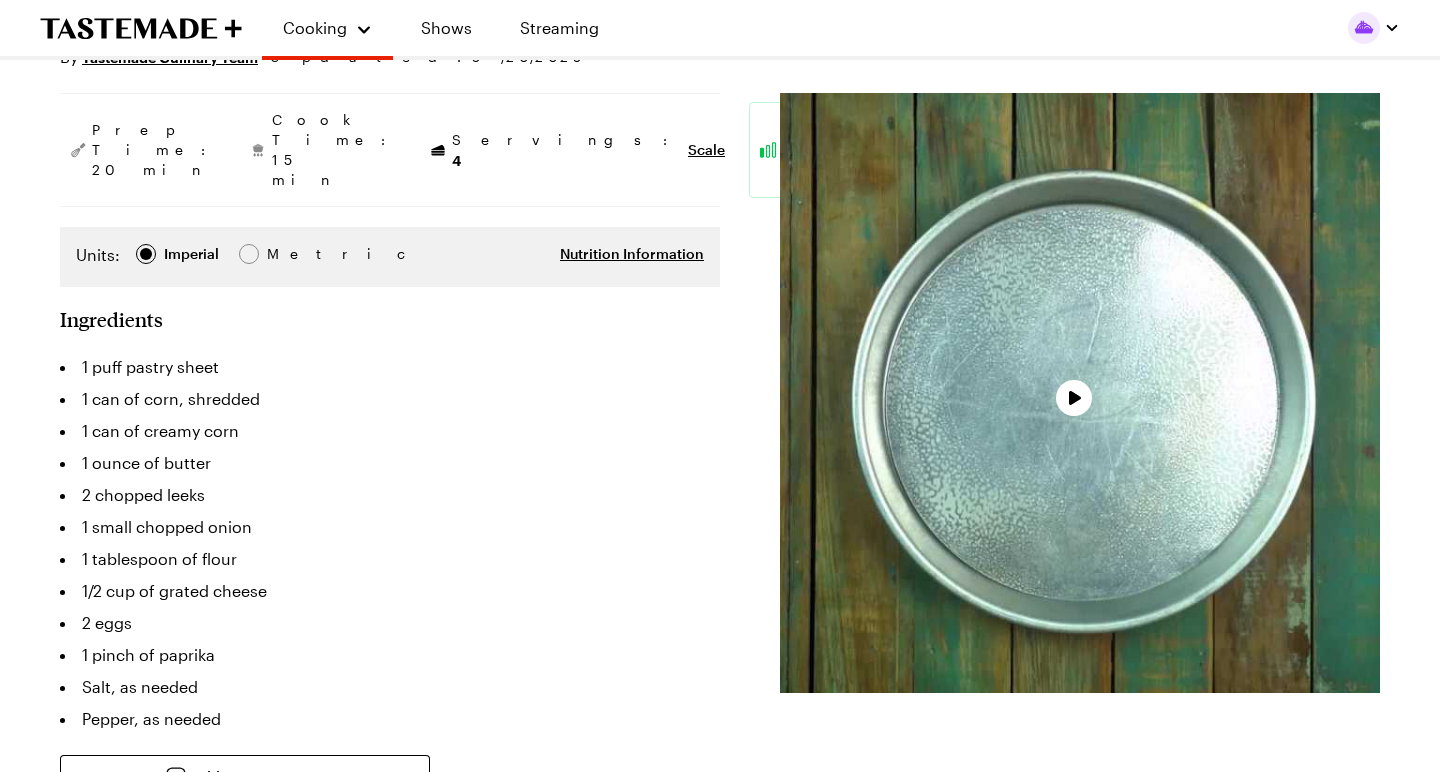 type on "x" 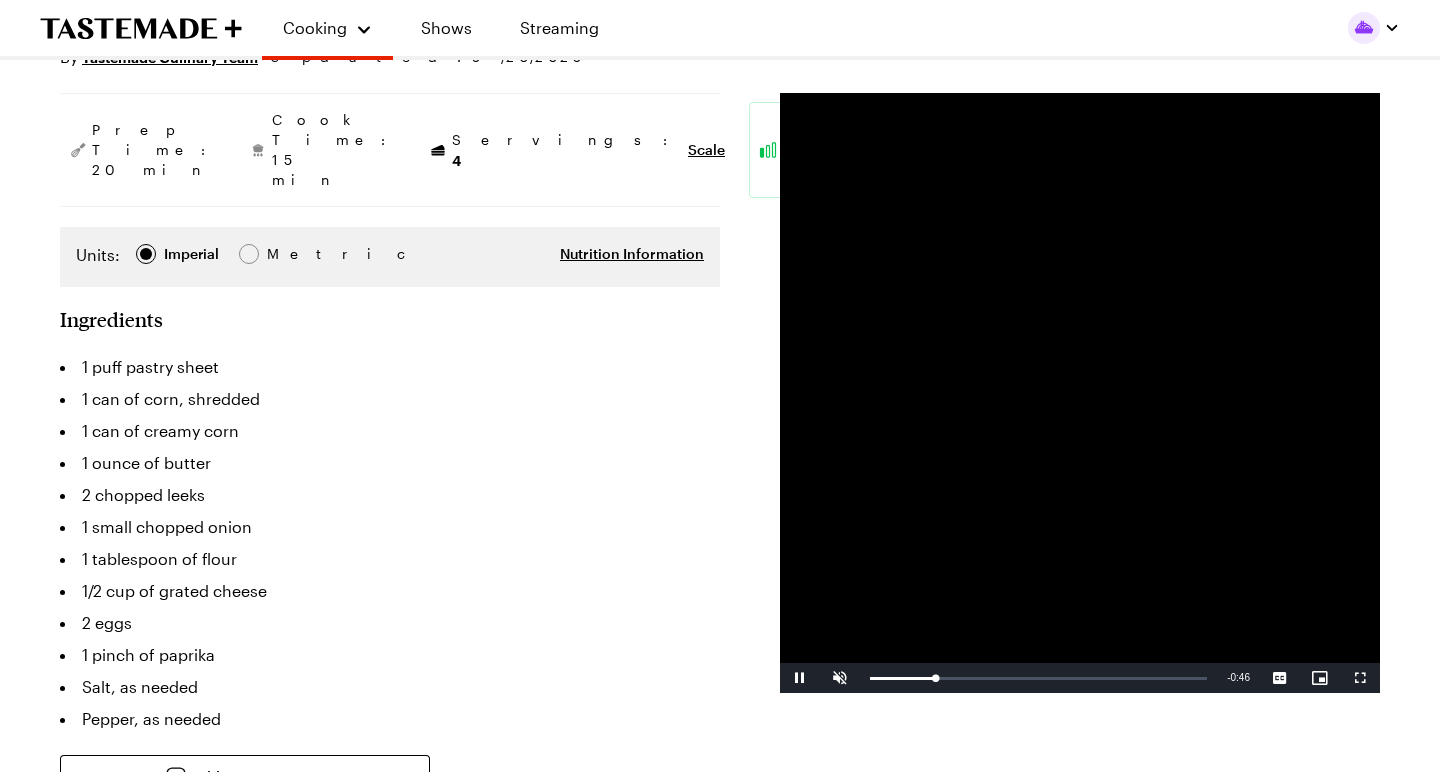 scroll, scrollTop: 247, scrollLeft: 0, axis: vertical 